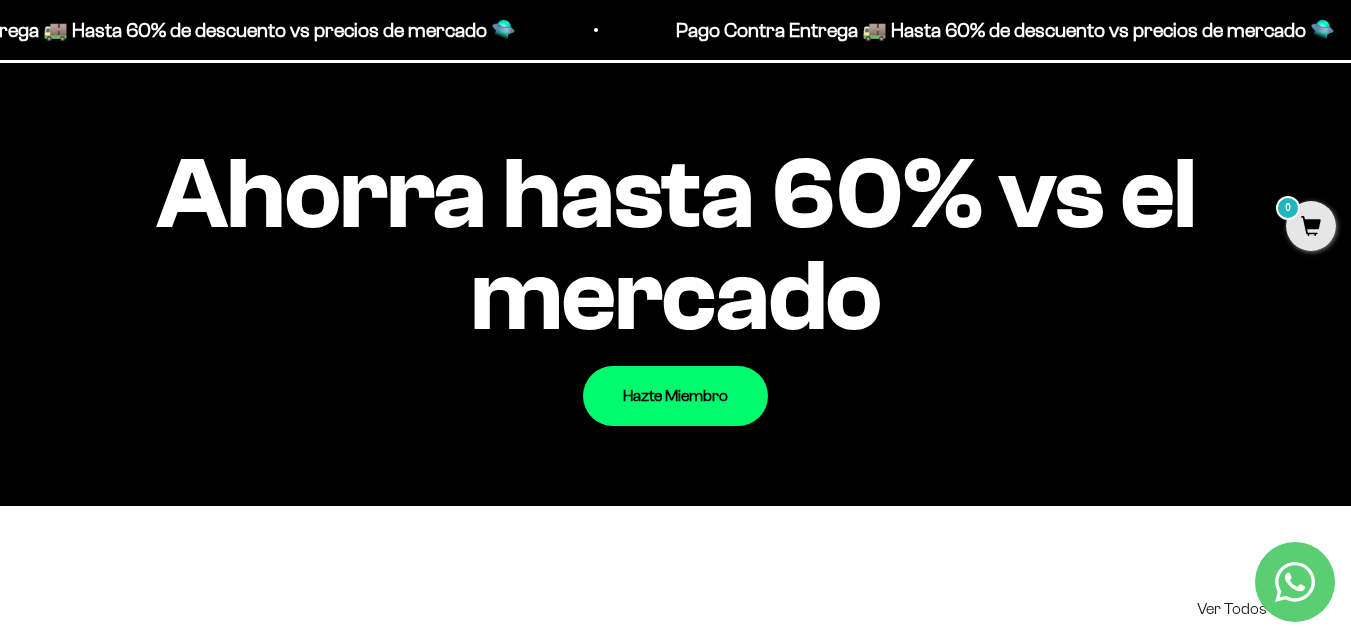 scroll, scrollTop: 1932, scrollLeft: 0, axis: vertical 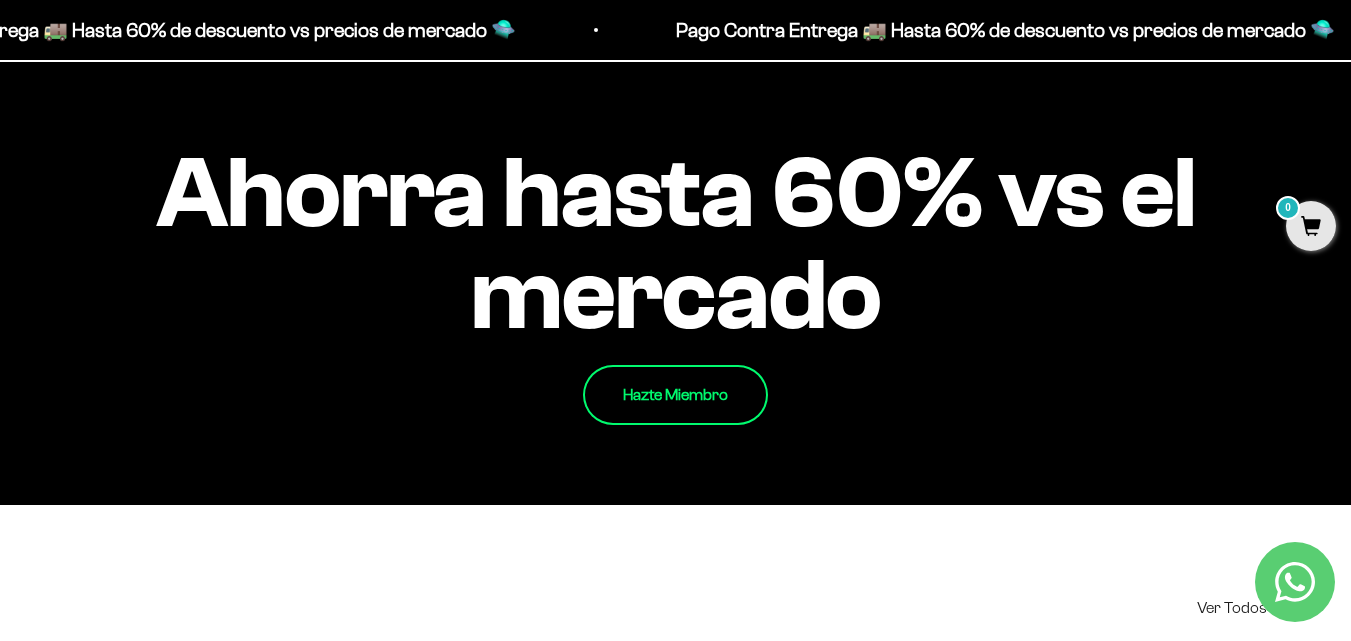 click on "Hazte Miembro" at bounding box center (675, 395) 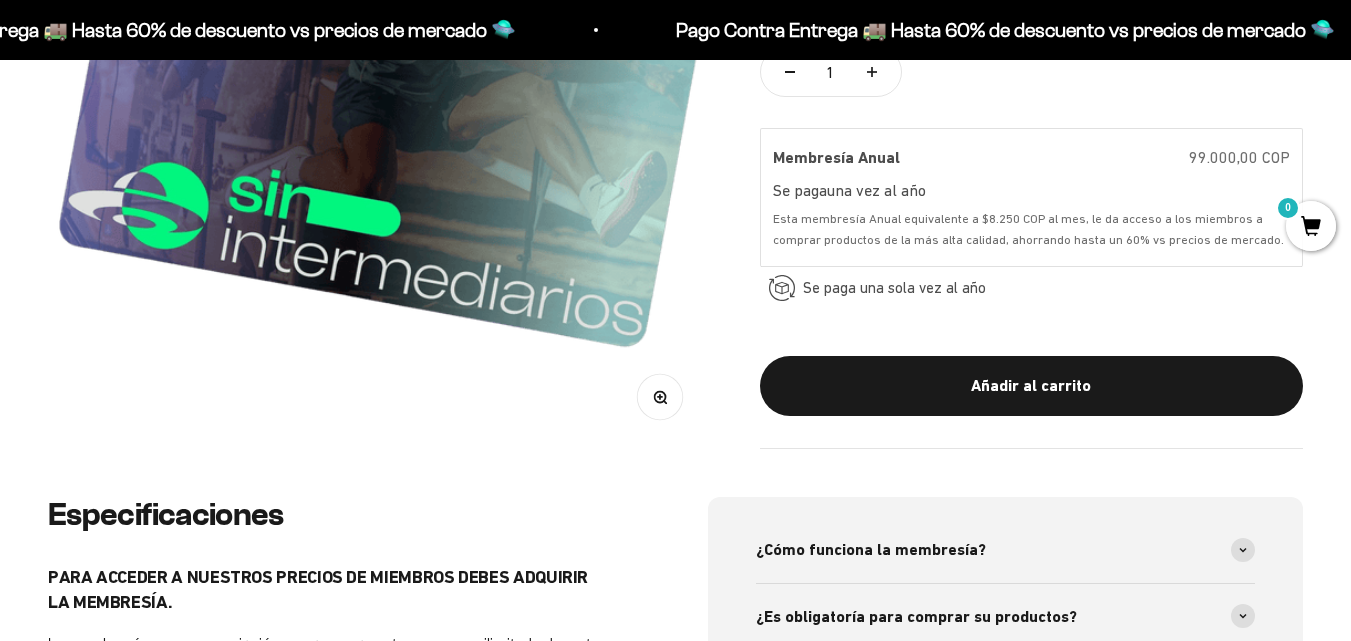 scroll, scrollTop: 687, scrollLeft: 0, axis: vertical 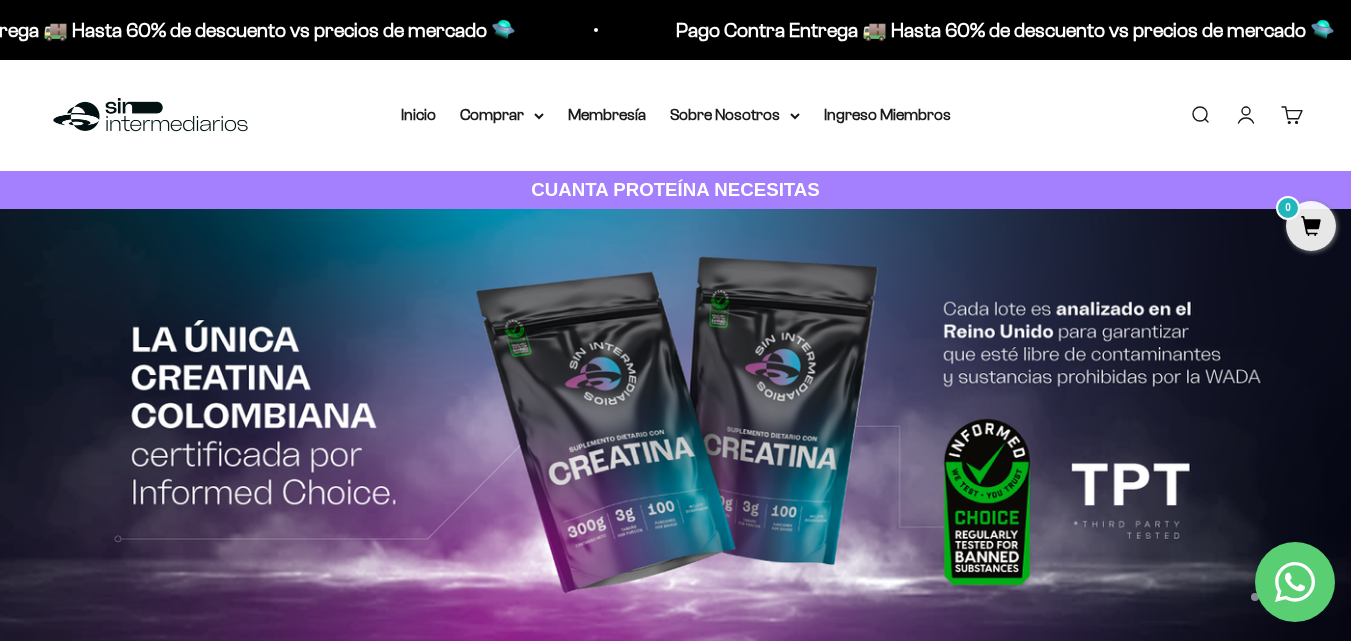 click on "Buscar" at bounding box center (1200, 115) 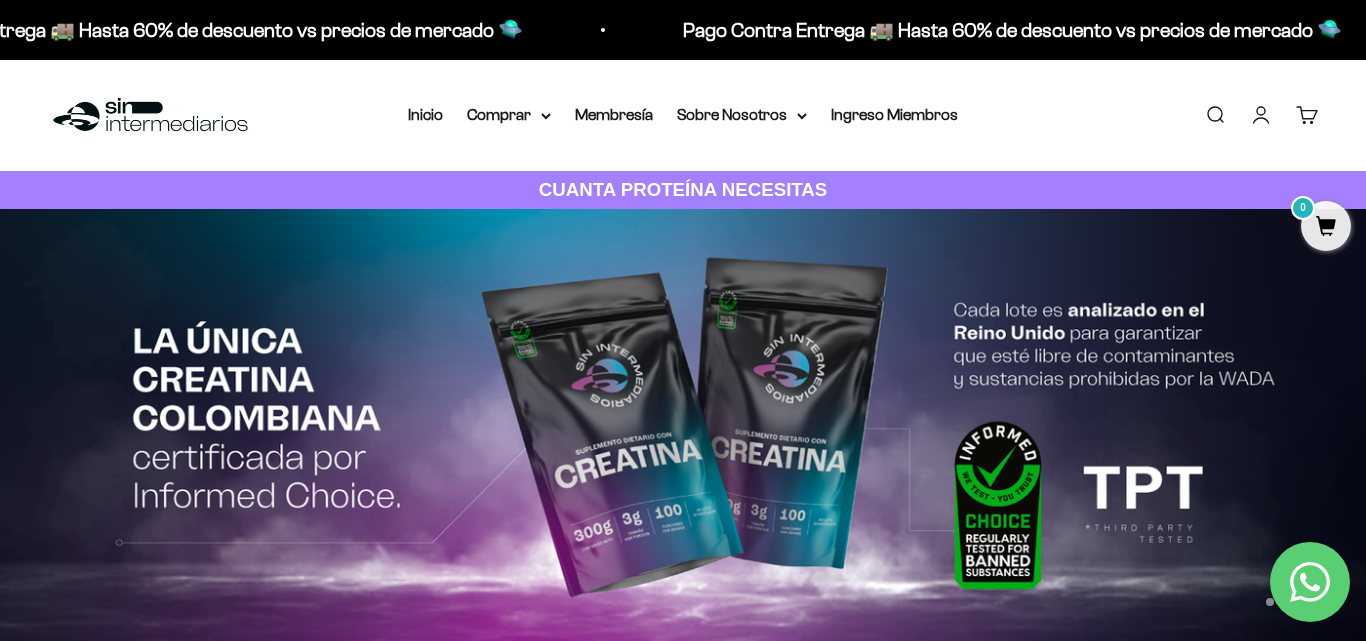 click at bounding box center (0, 0) 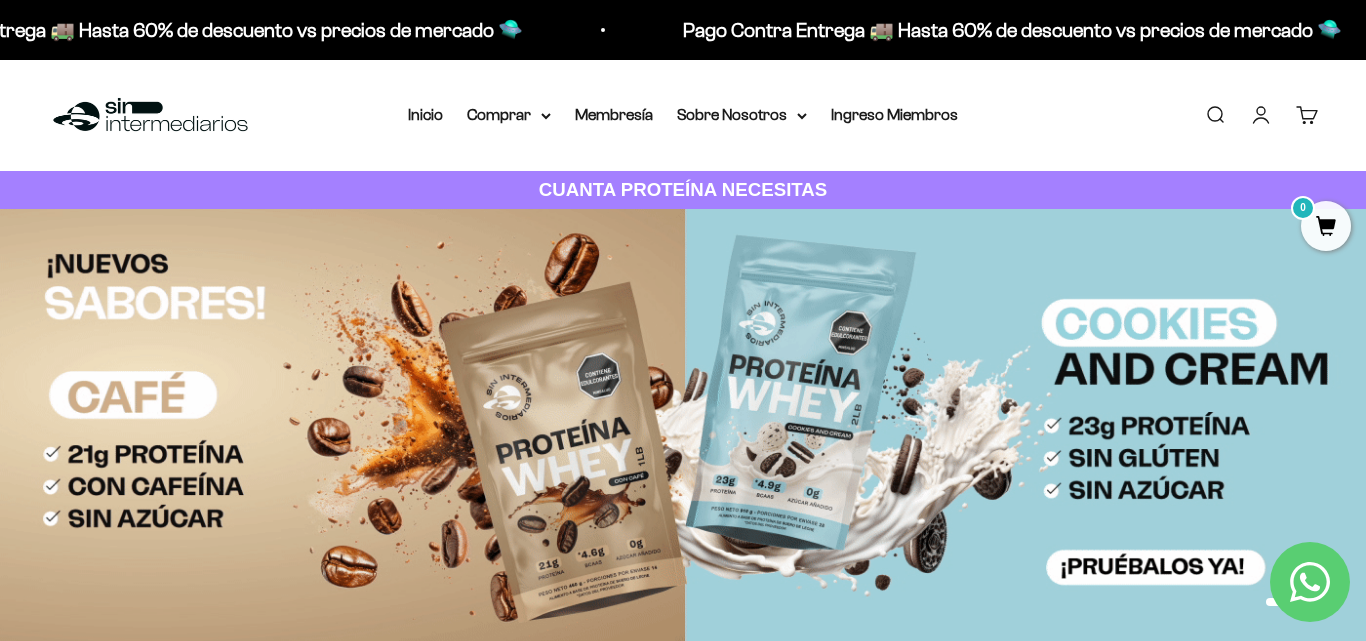 type on "citra" 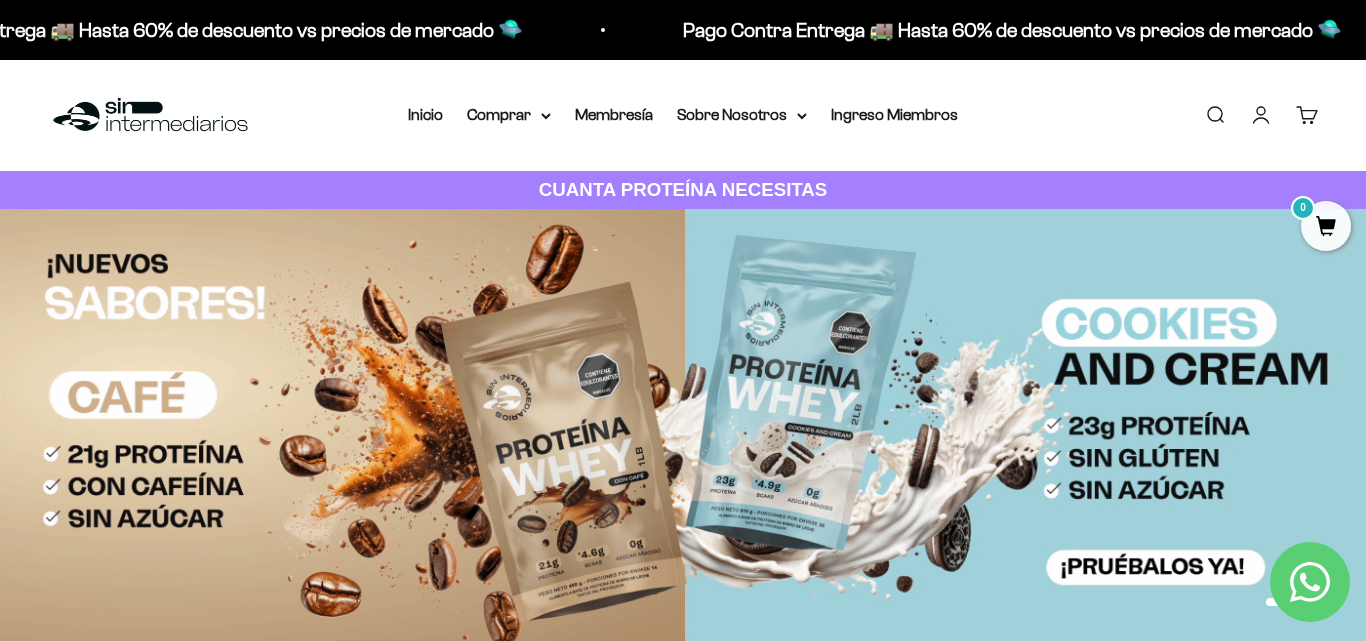 click at bounding box center [0, 0] 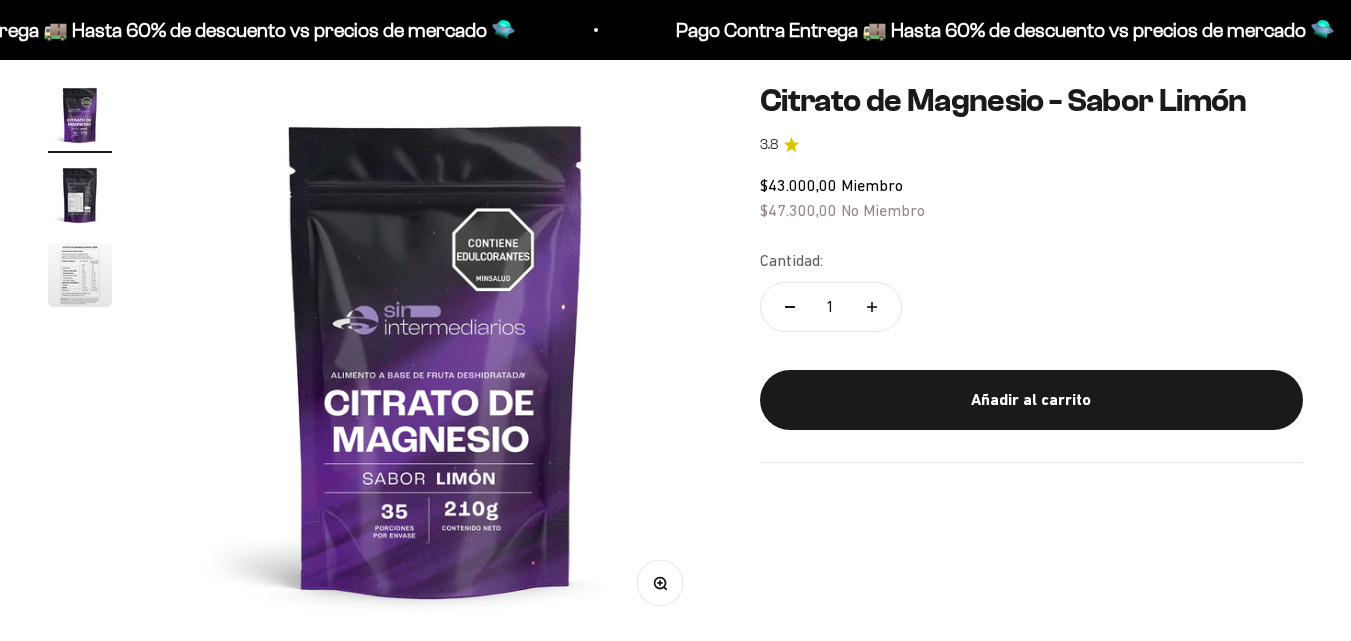 scroll, scrollTop: 174, scrollLeft: 0, axis: vertical 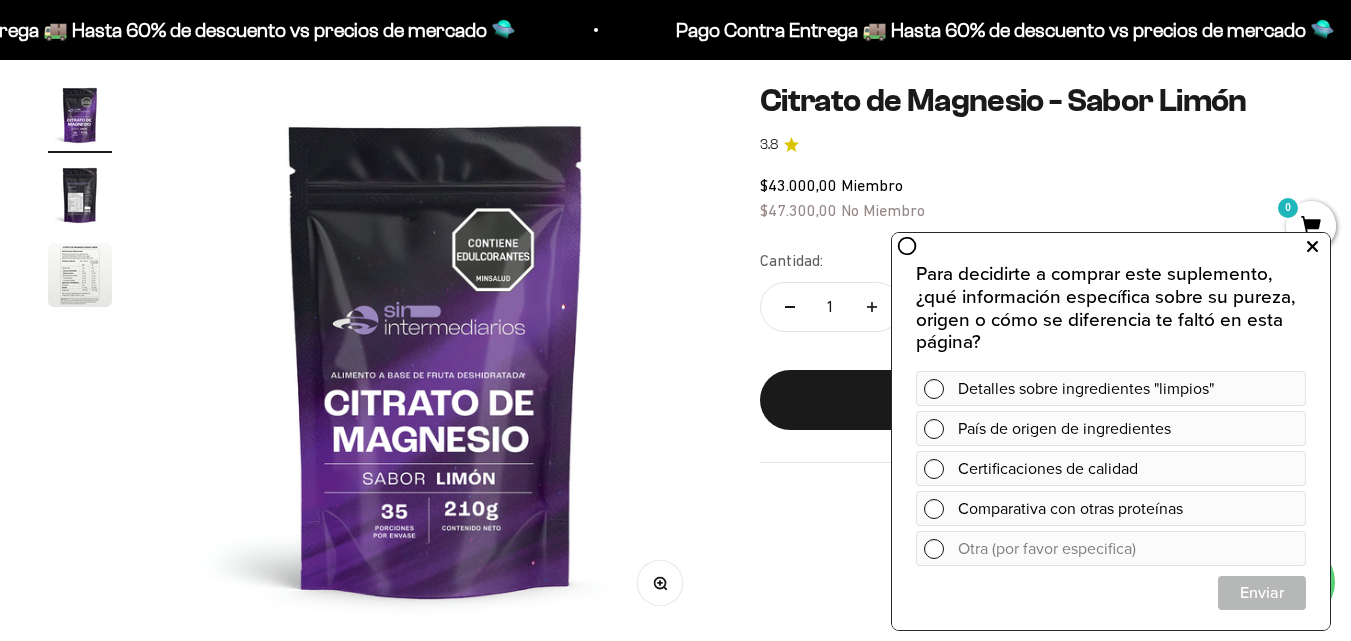 click at bounding box center [1312, 247] 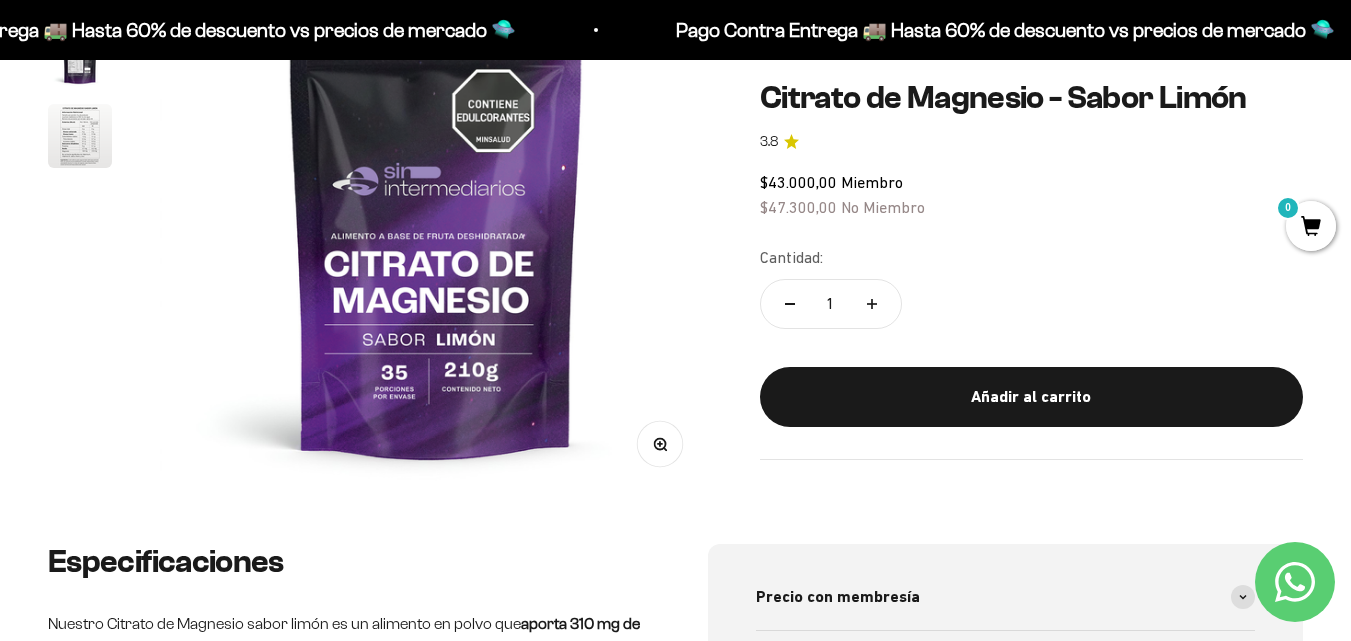 scroll, scrollTop: 329, scrollLeft: 0, axis: vertical 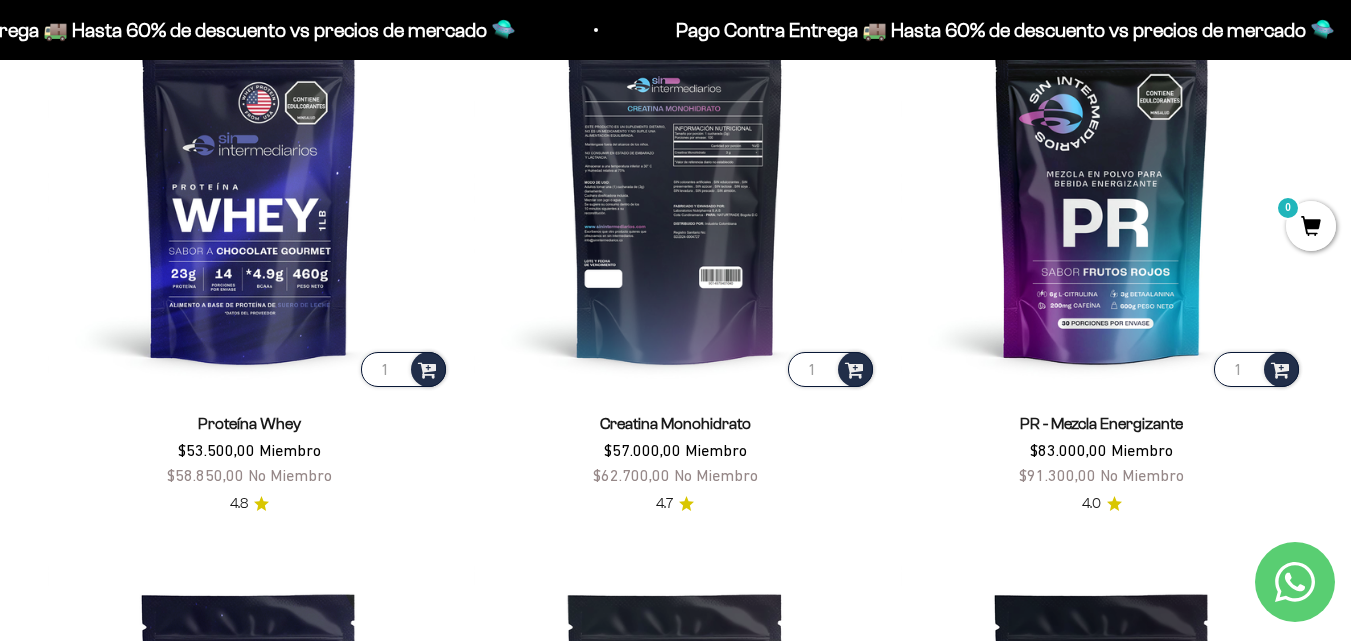 click at bounding box center (675, 189) 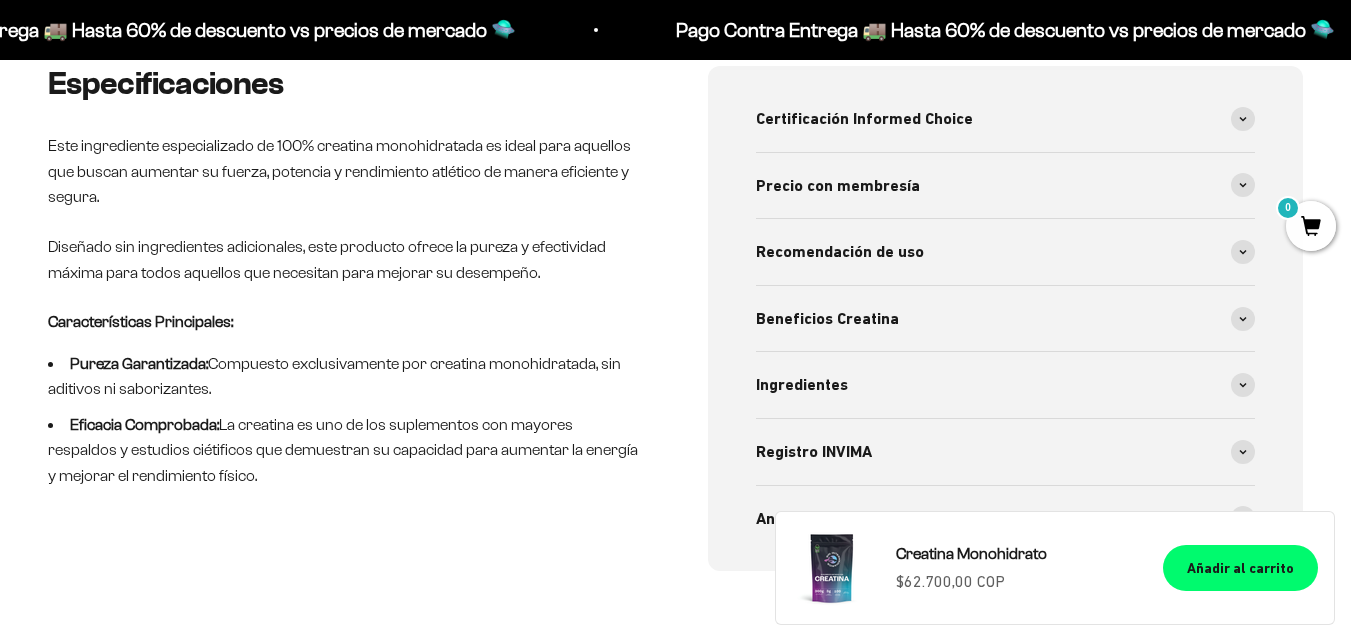 scroll, scrollTop: 784, scrollLeft: 0, axis: vertical 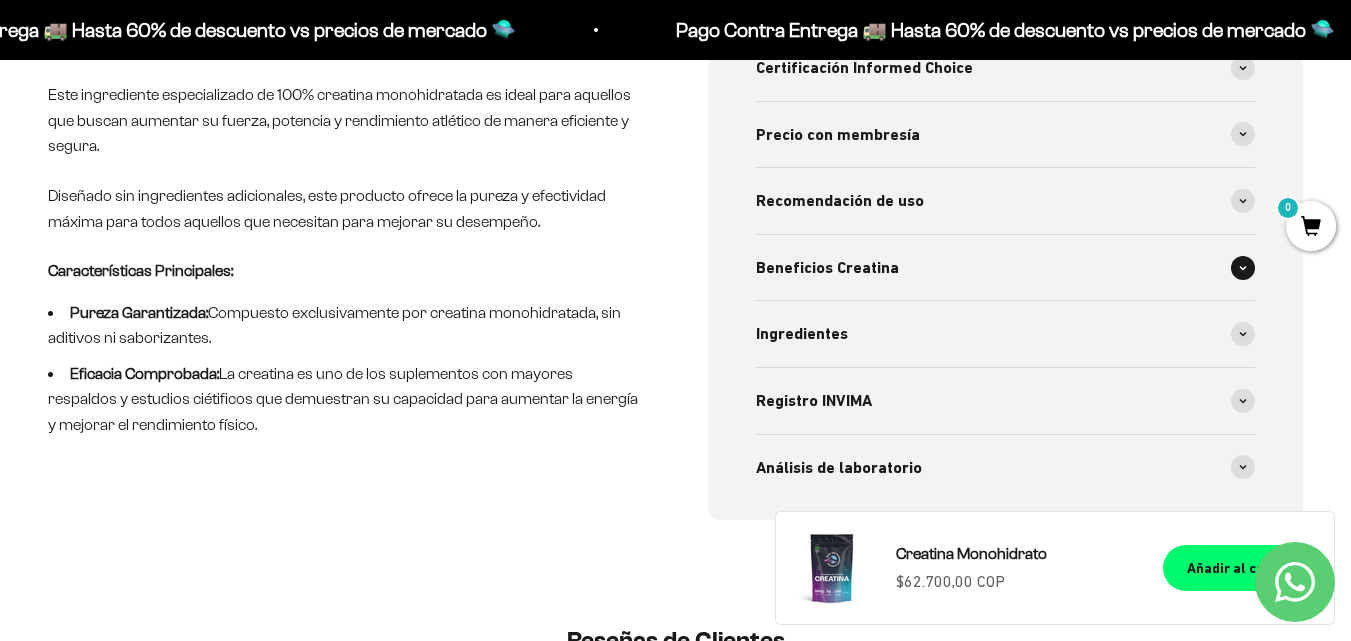 click at bounding box center (1243, 268) 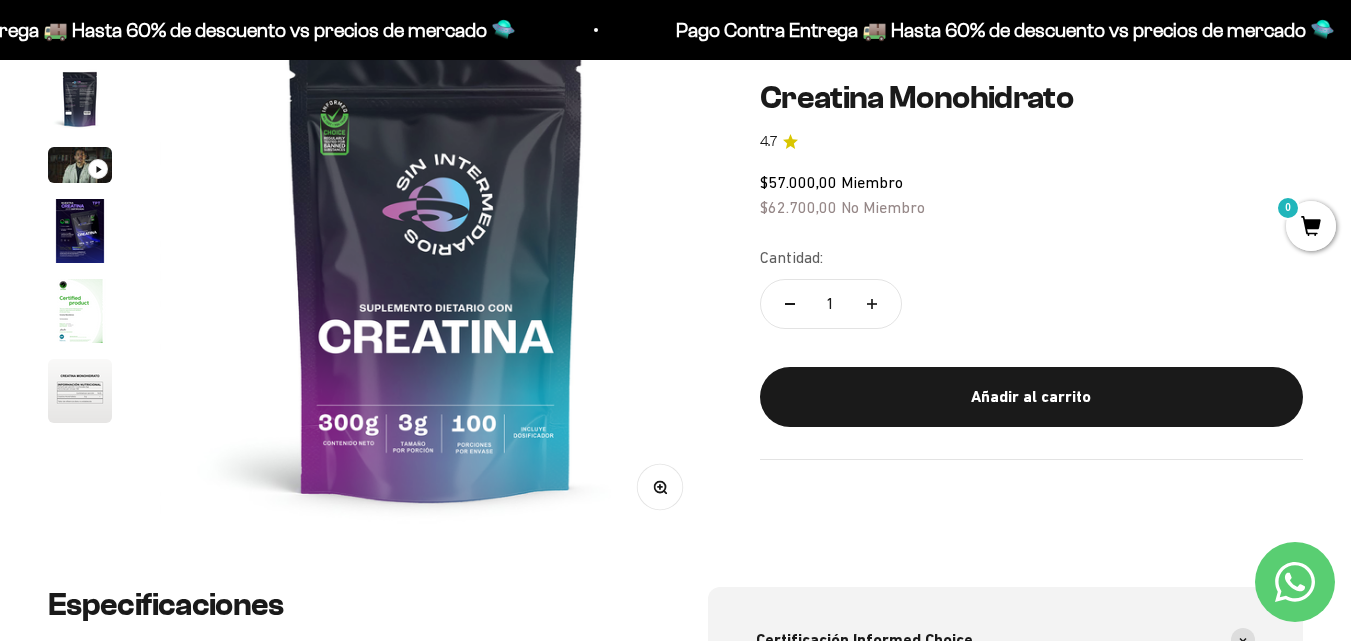 scroll, scrollTop: 271, scrollLeft: 0, axis: vertical 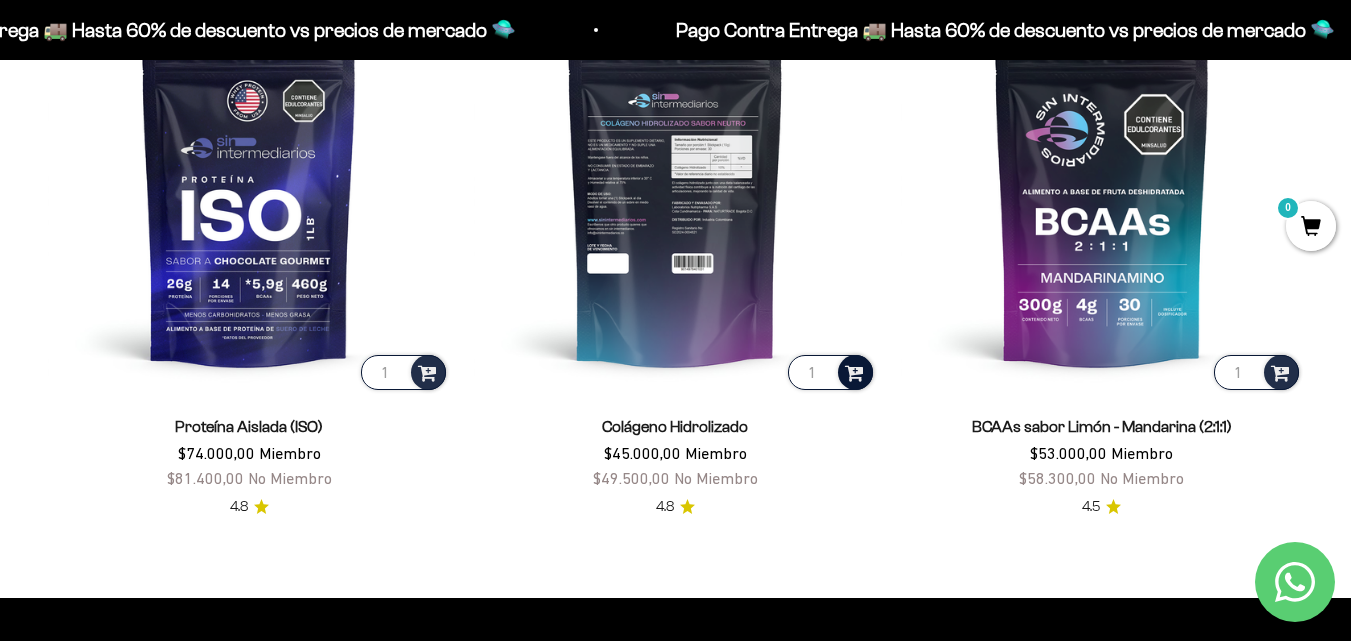 click at bounding box center (854, 371) 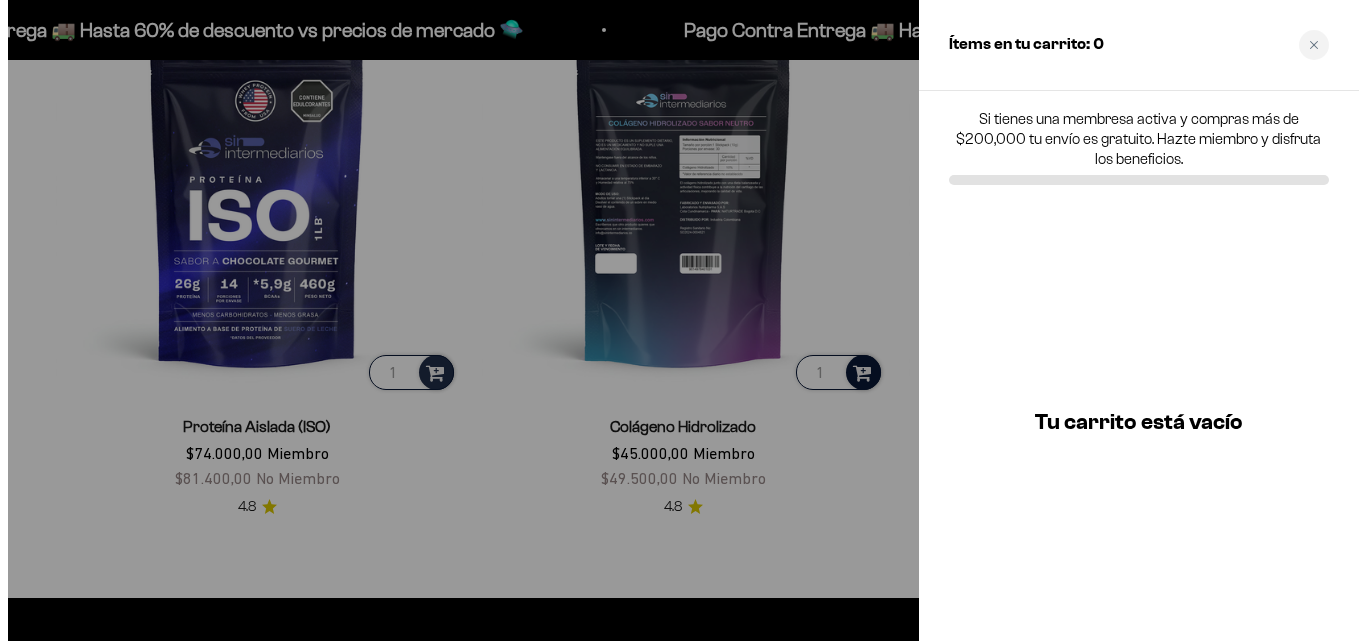 scroll, scrollTop: 1406, scrollLeft: 0, axis: vertical 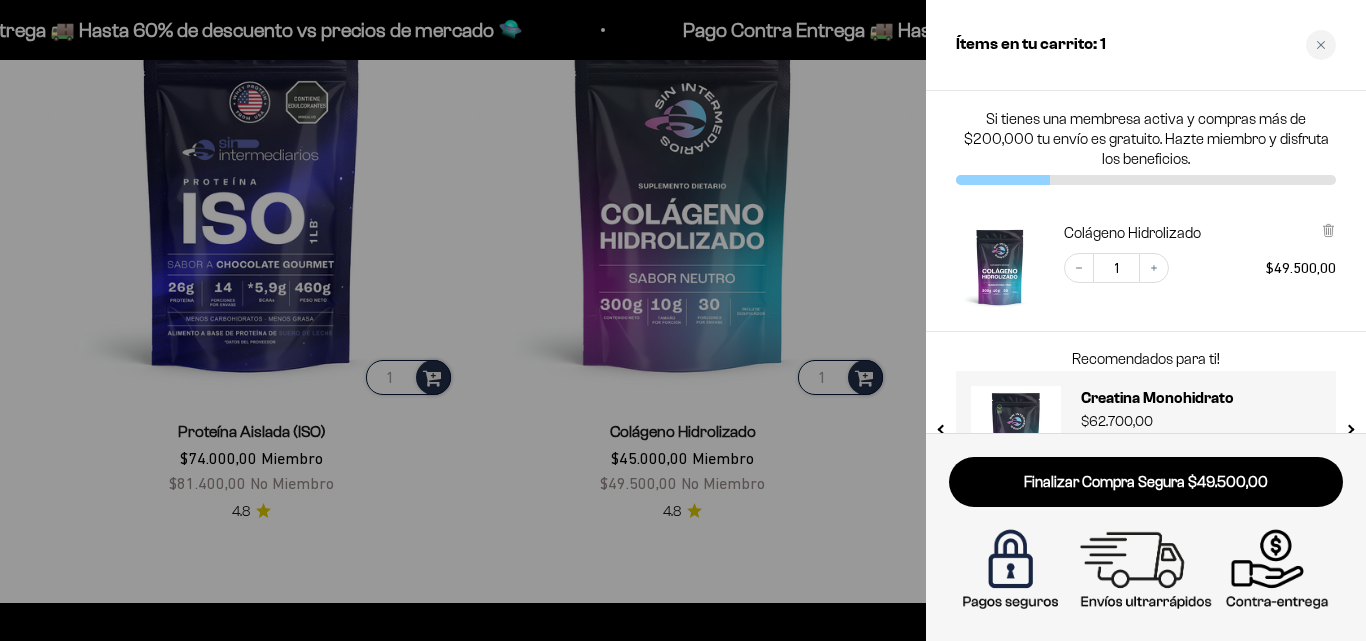 click at bounding box center [683, 320] 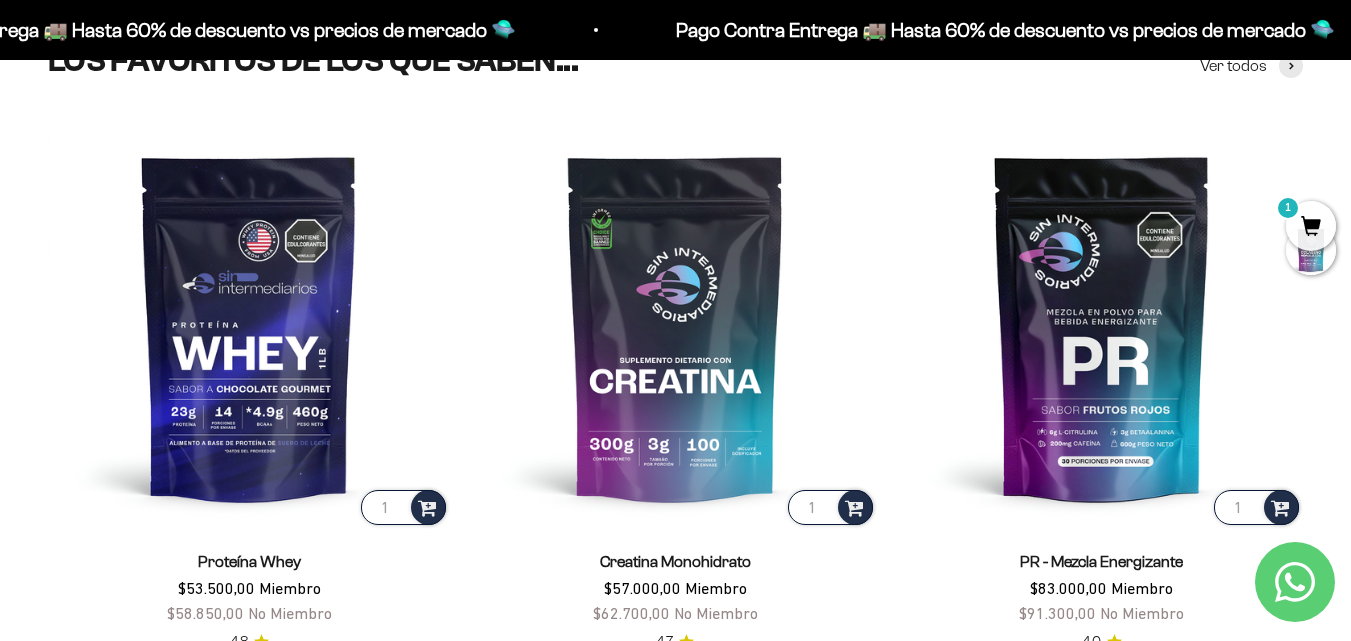 scroll, scrollTop: 685, scrollLeft: 0, axis: vertical 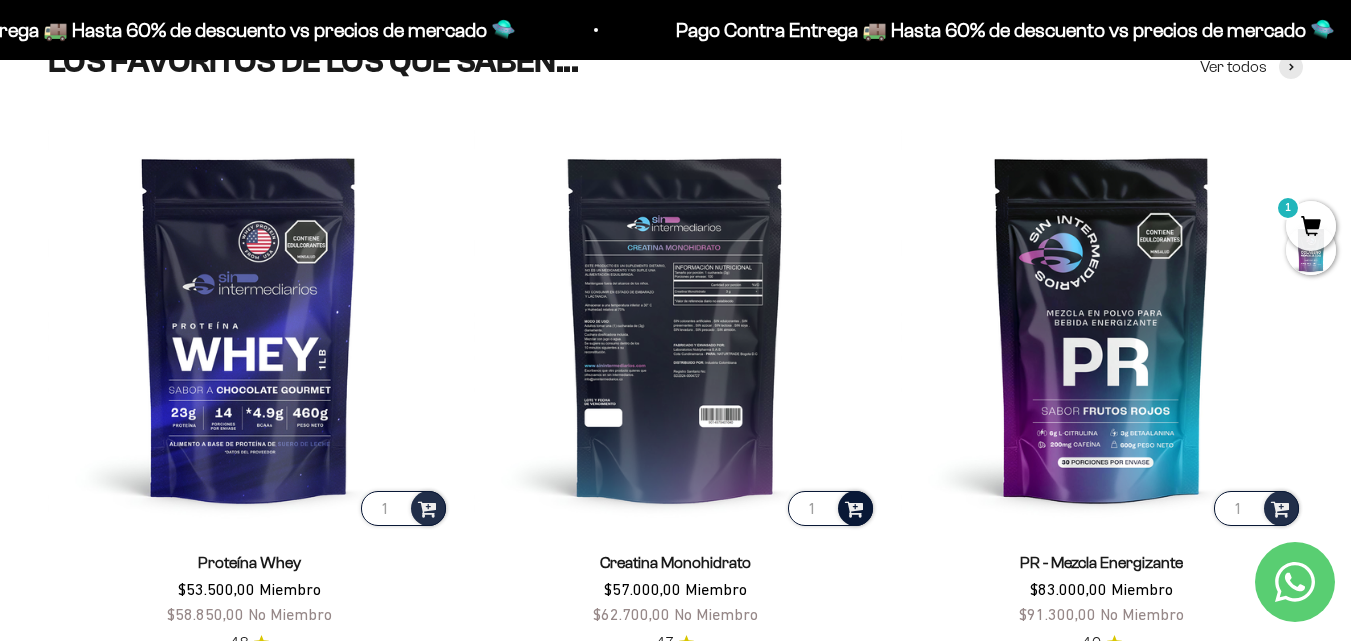click at bounding box center (854, 507) 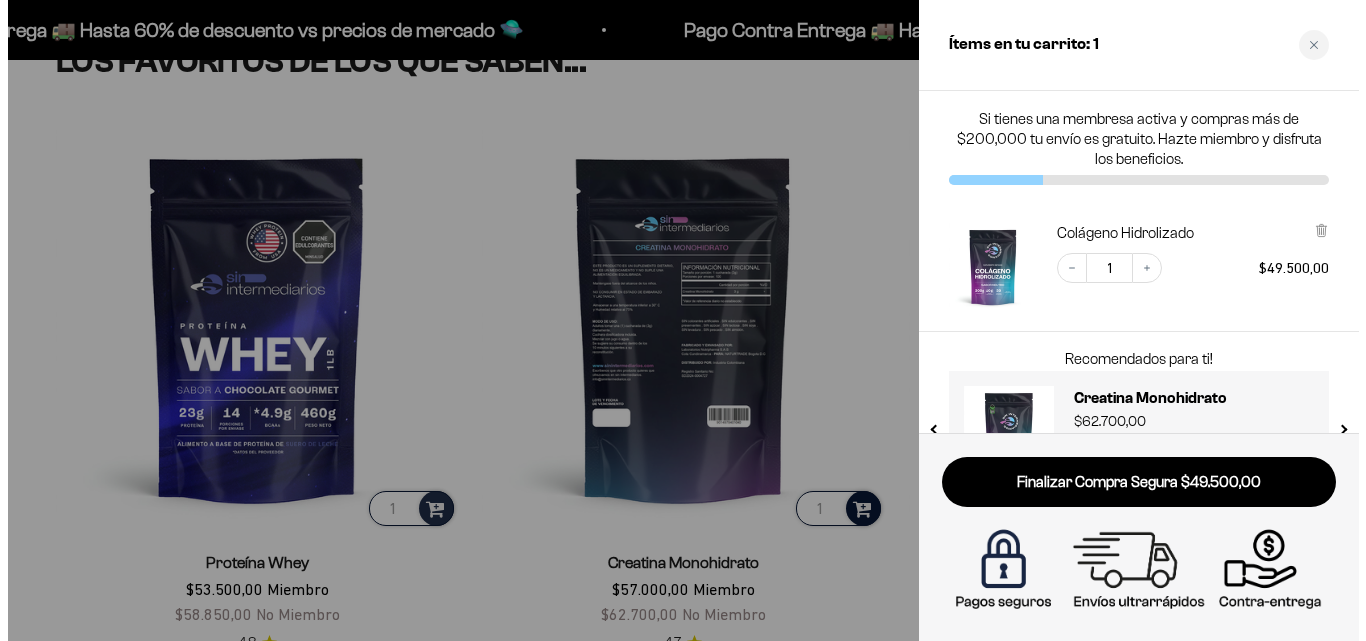 scroll, scrollTop: 690, scrollLeft: 0, axis: vertical 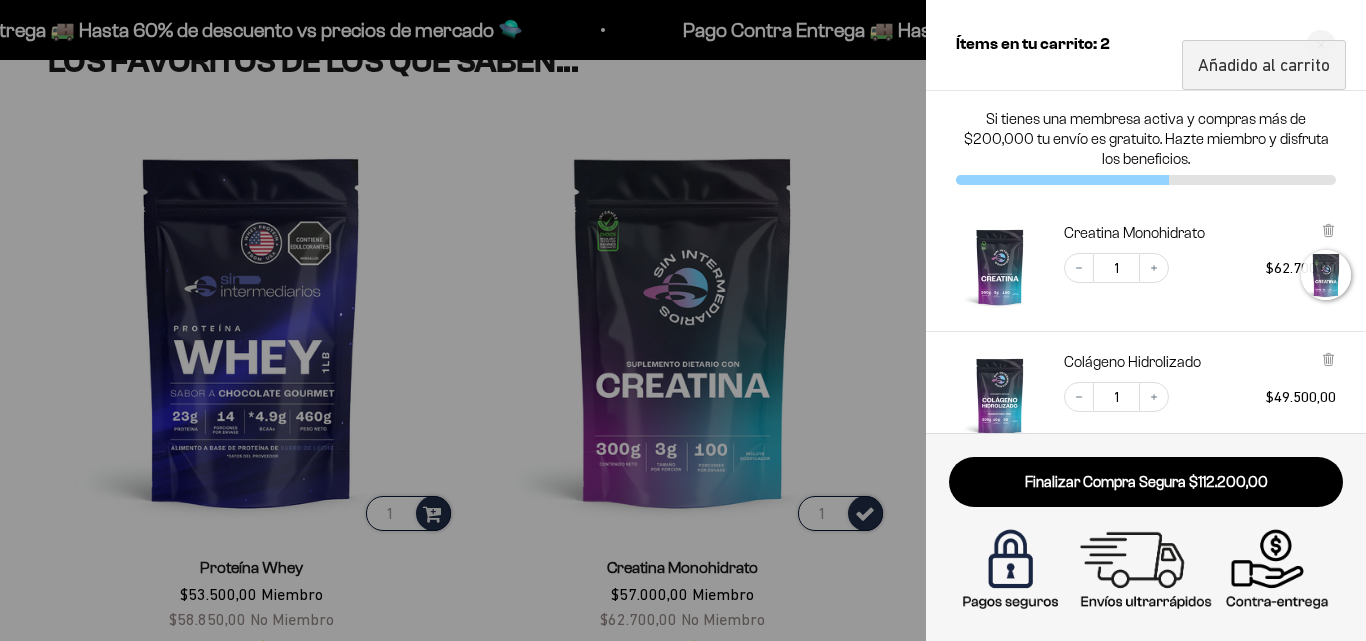 click at bounding box center [683, 320] 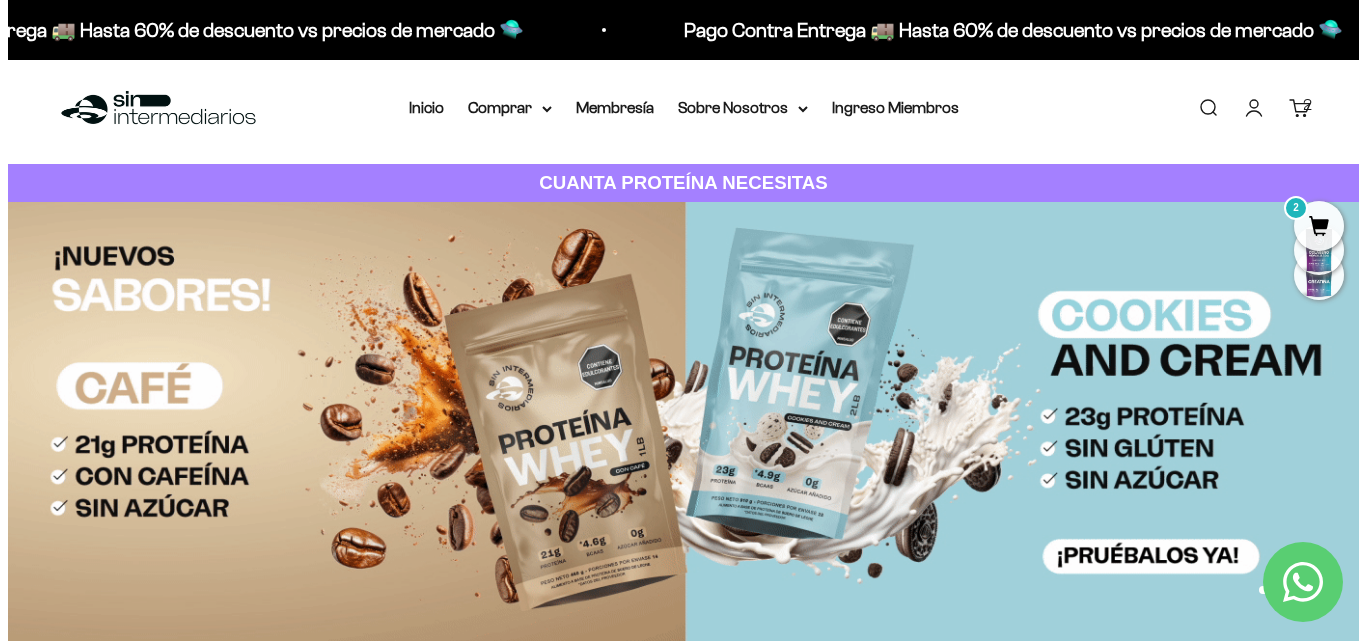 scroll, scrollTop: 0, scrollLeft: 0, axis: both 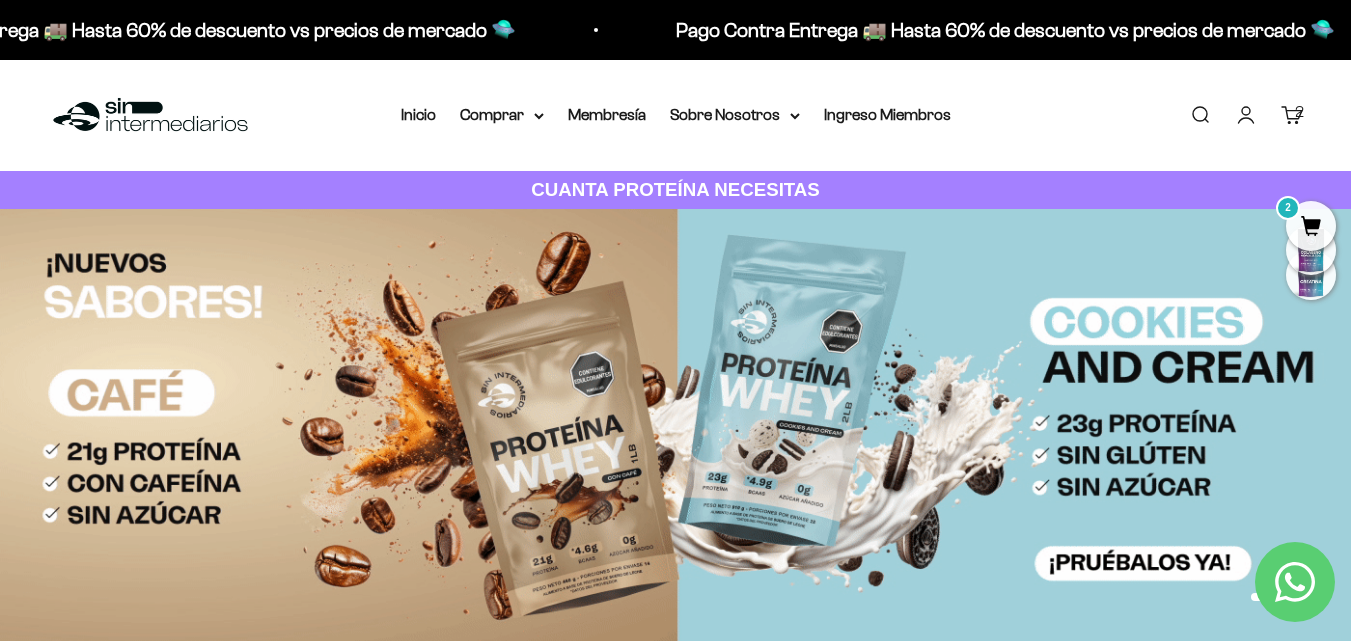 click on "Buscar" at bounding box center (1200, 115) 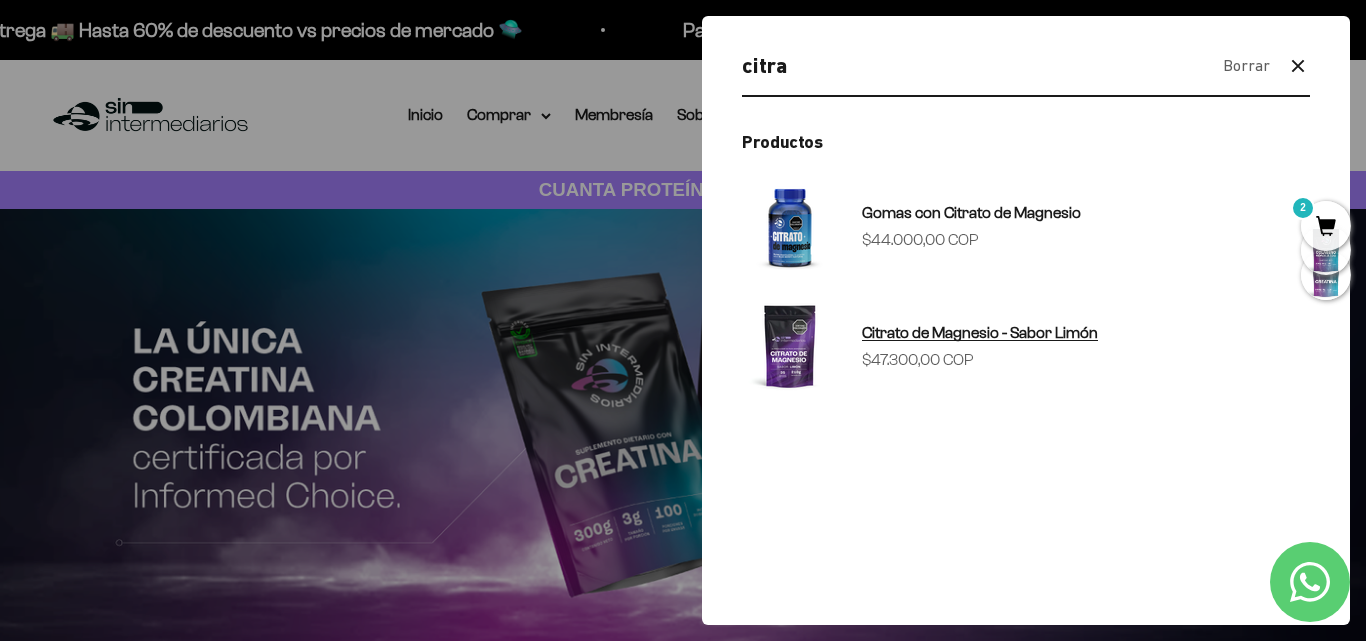 type on "citra" 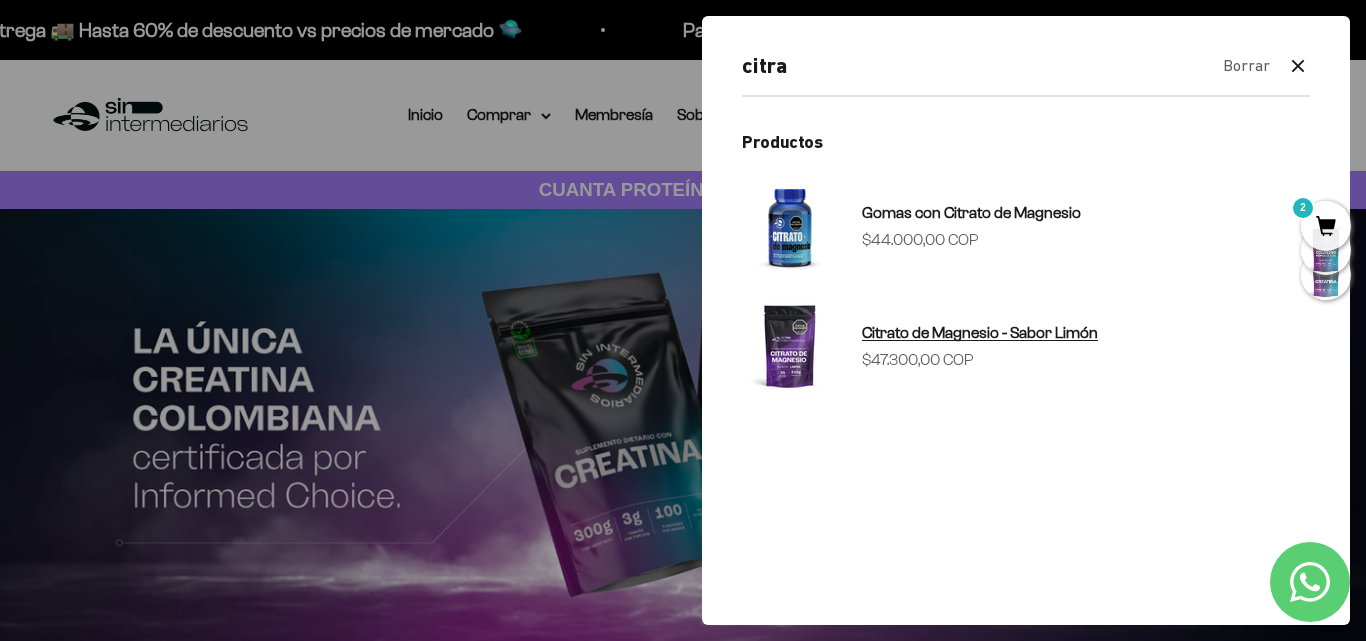 click on "Citrato de Magnesio - Sabor Limón" at bounding box center (980, 332) 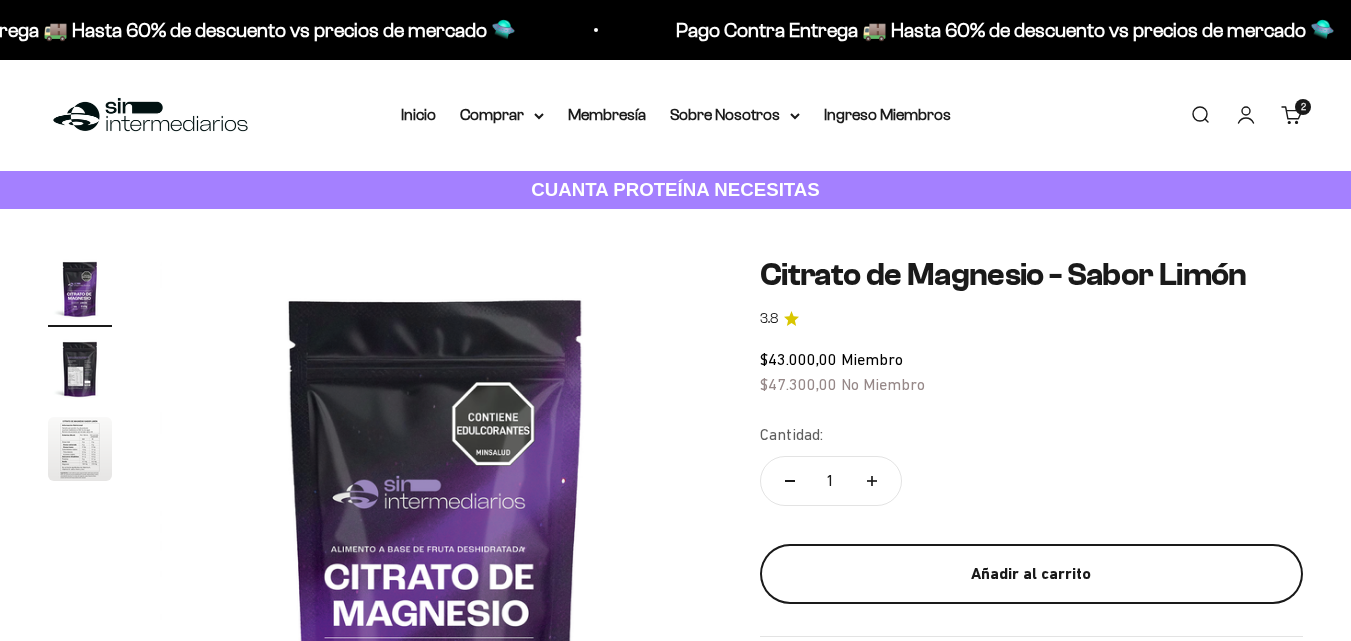 scroll, scrollTop: 323, scrollLeft: 0, axis: vertical 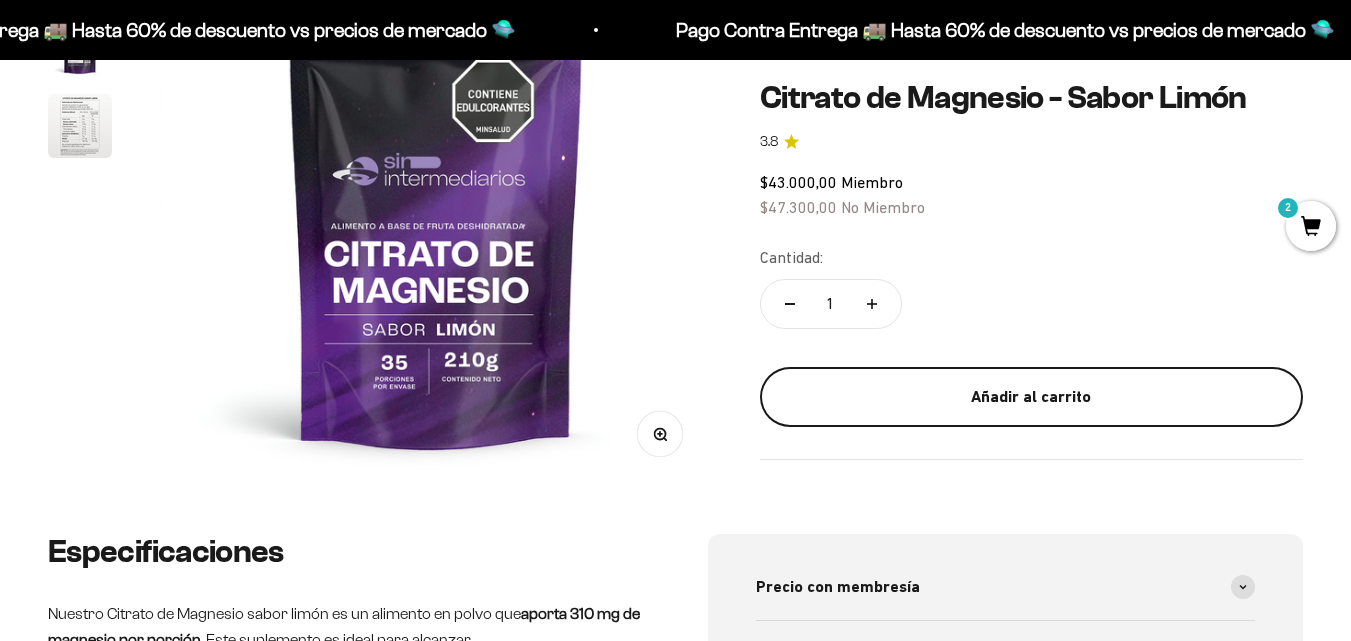 click on "Añadir al carrito" at bounding box center [1031, 397] 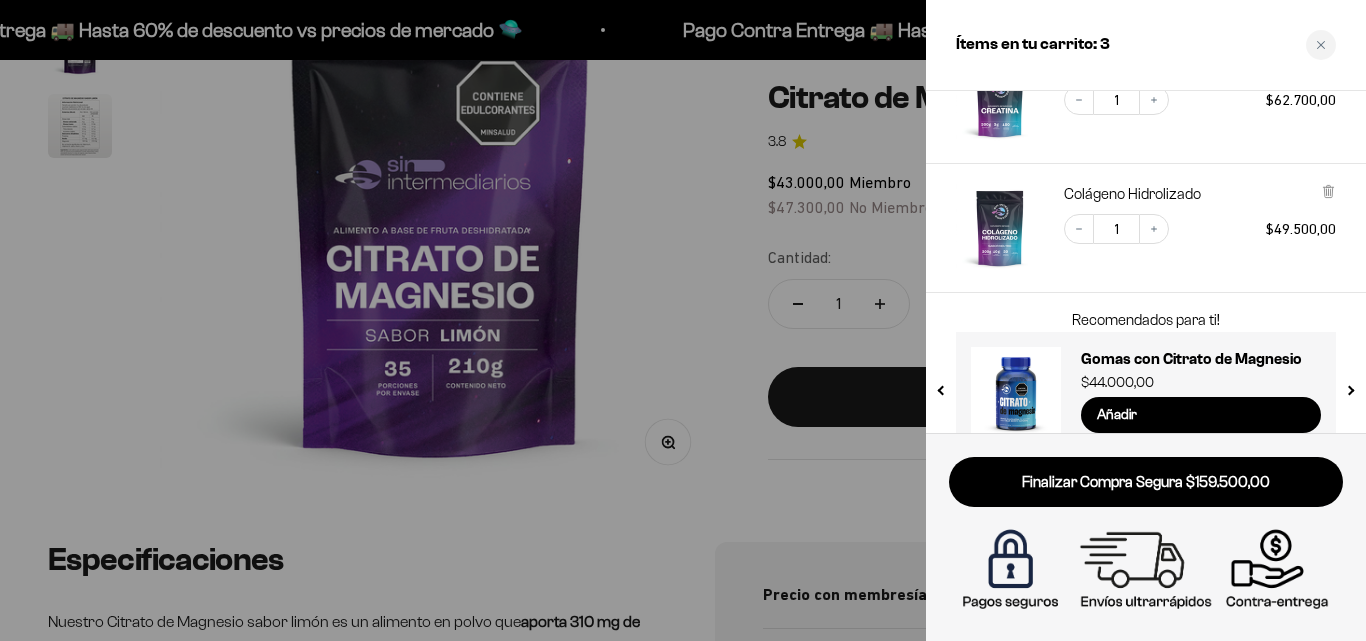 scroll, scrollTop: 331, scrollLeft: 0, axis: vertical 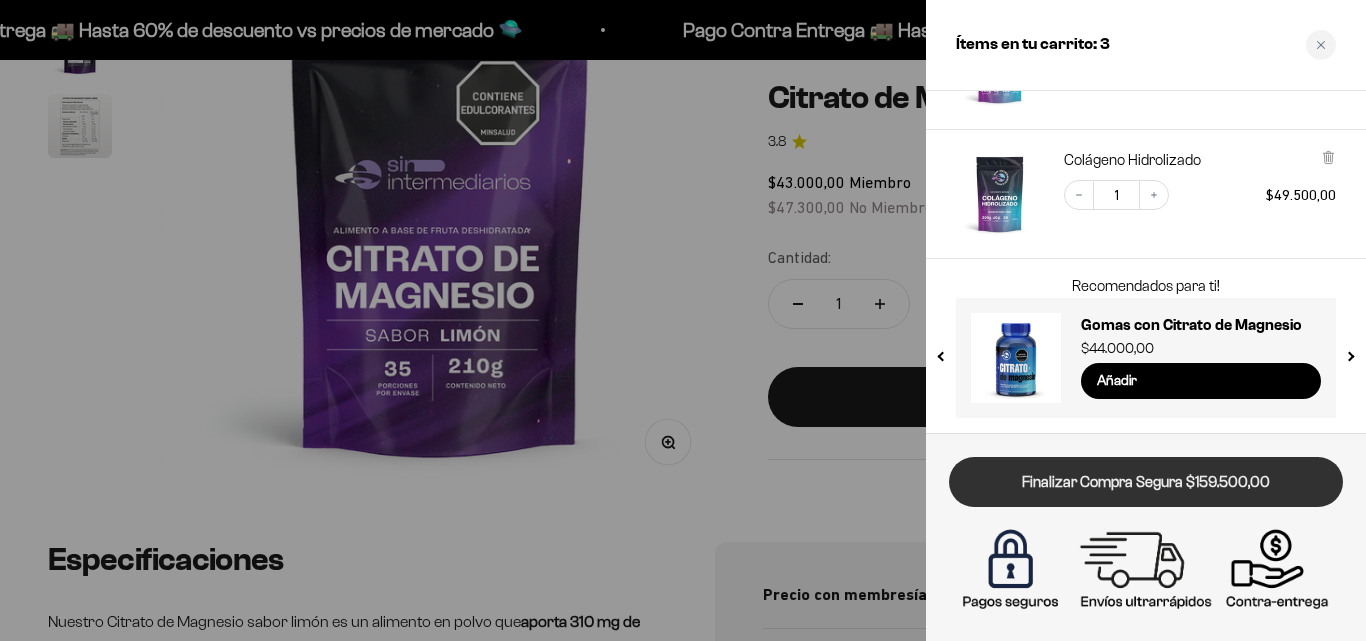 click on "Finalizar Compra Segura $159.500,00" at bounding box center [1146, 482] 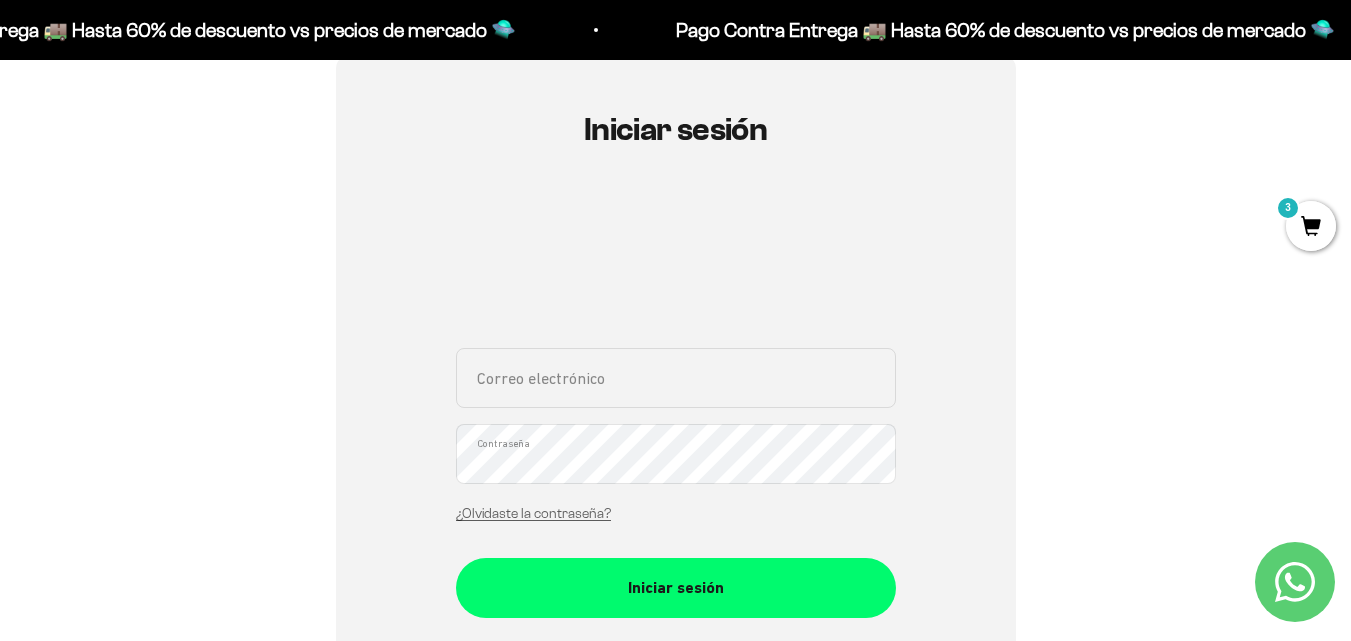 scroll, scrollTop: 192, scrollLeft: 0, axis: vertical 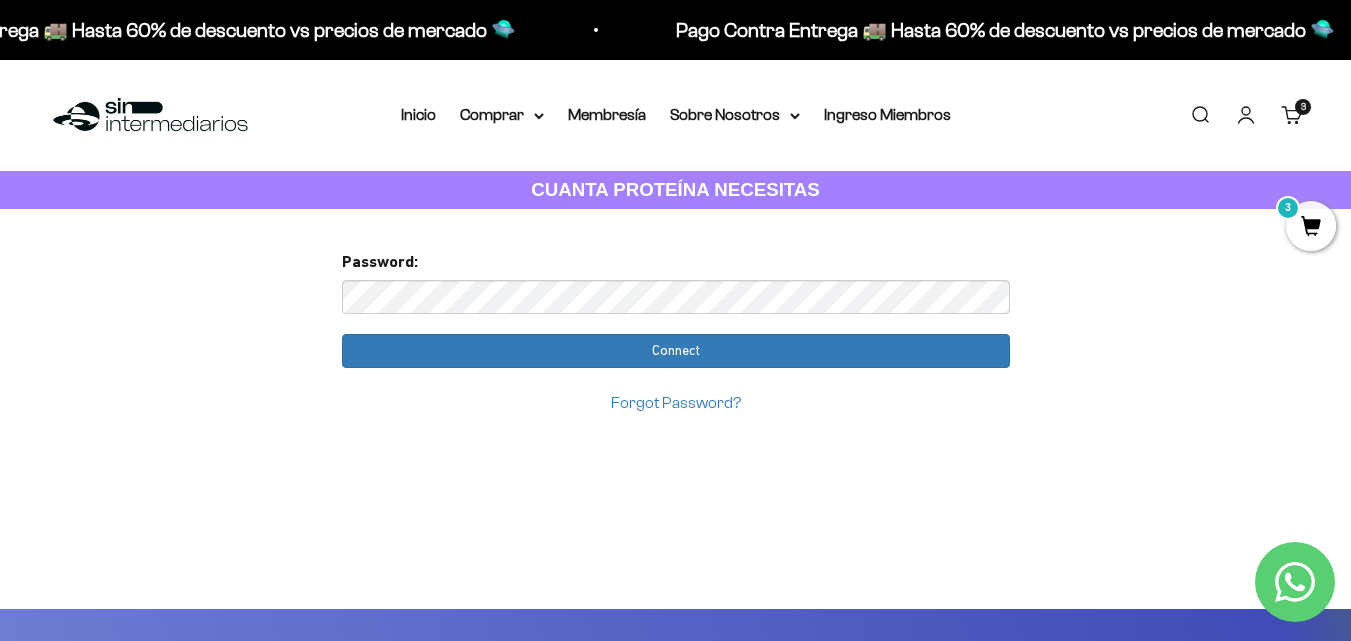 click on "Forgot Password?" at bounding box center [676, 402] 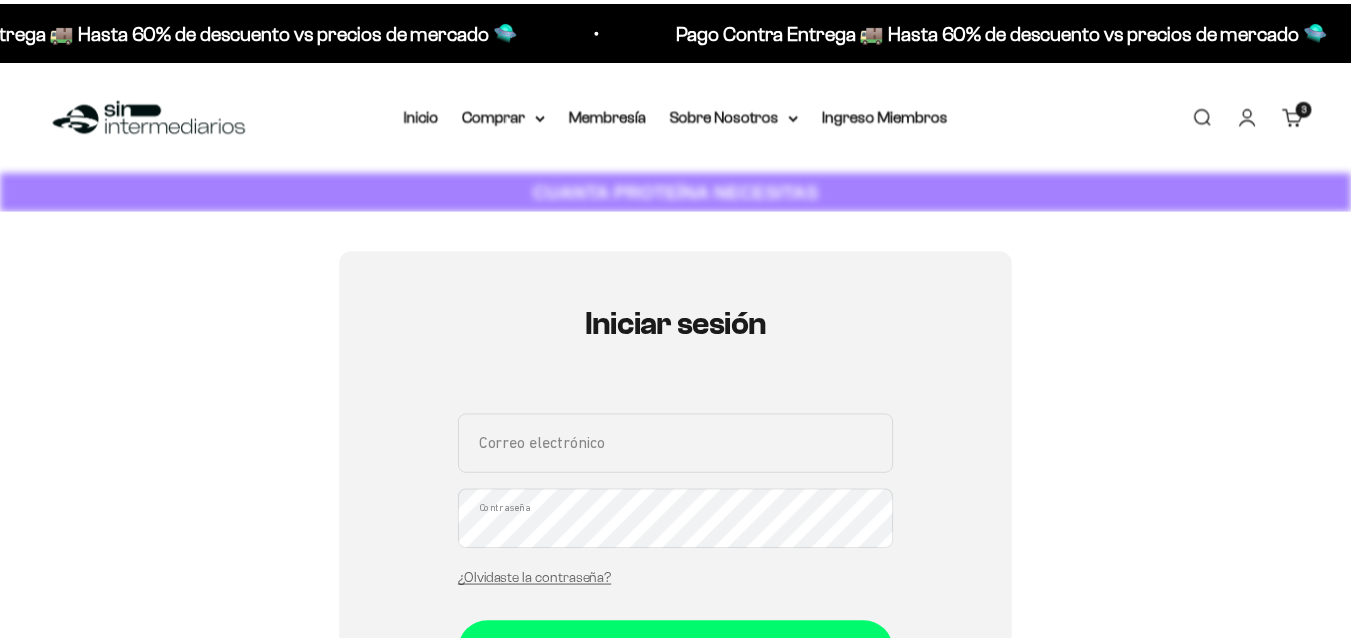 scroll, scrollTop: 225, scrollLeft: 0, axis: vertical 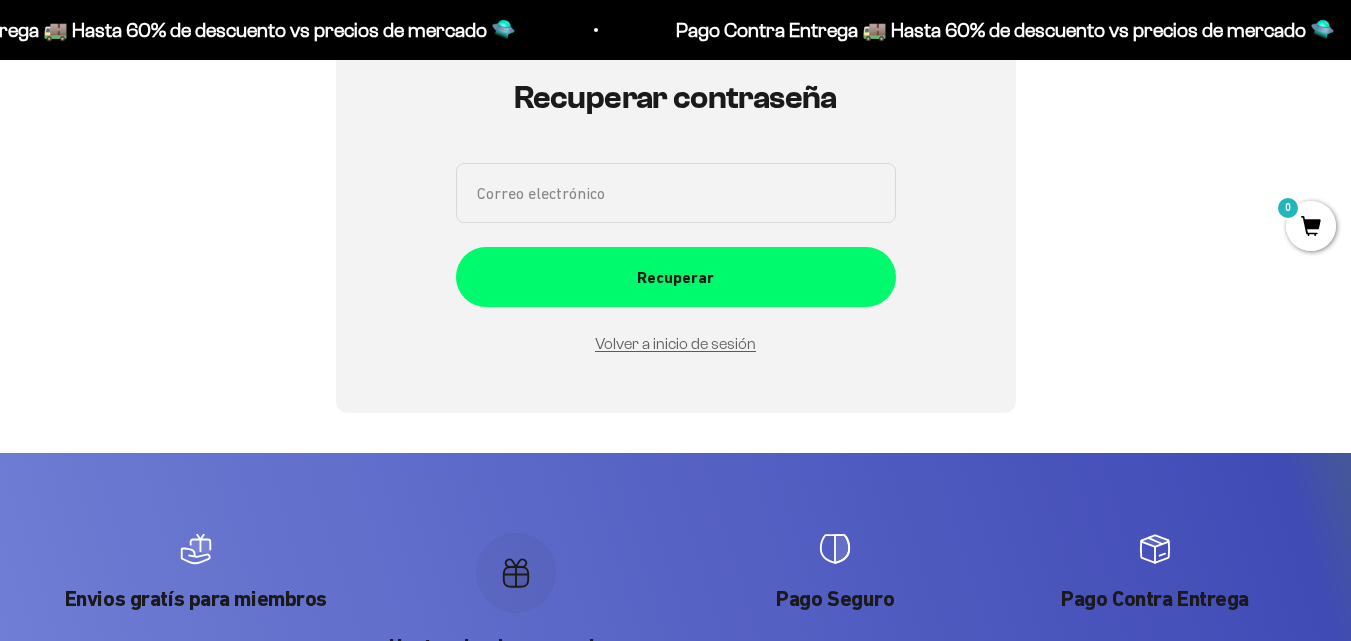 click on "Correo electrónico" at bounding box center (676, 193) 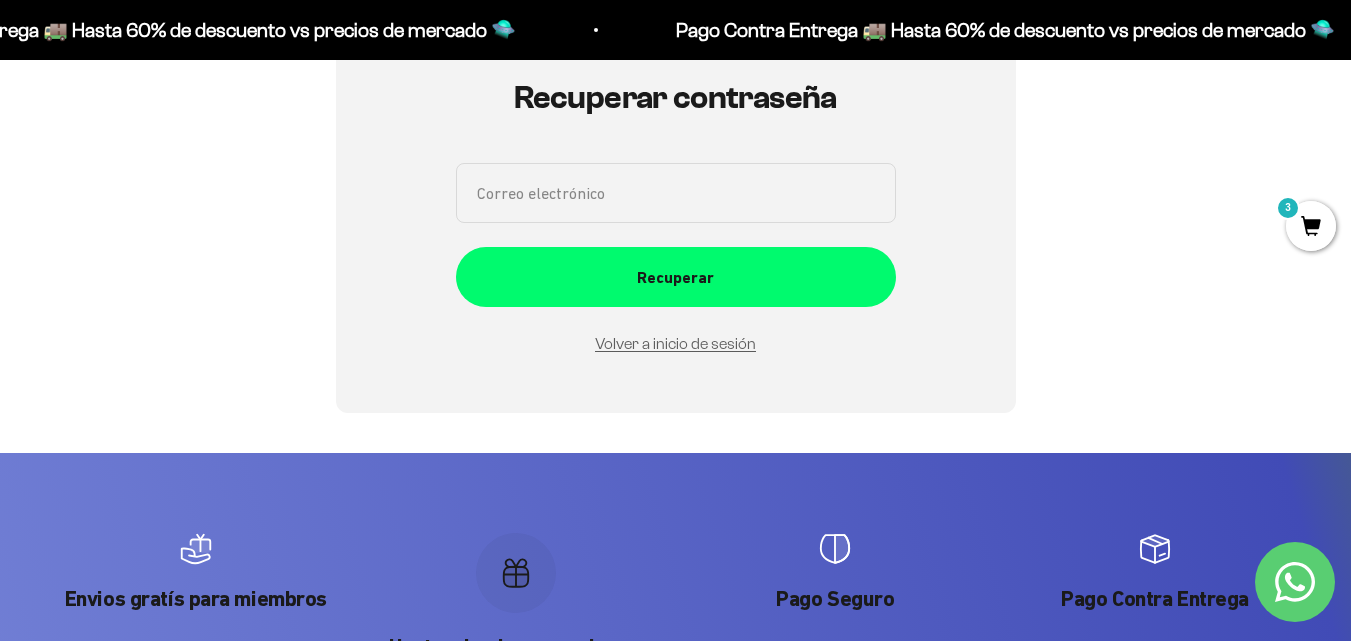 drag, startPoint x: 1365, startPoint y: 6, endPoint x: 697, endPoint y: 188, distance: 692.3496 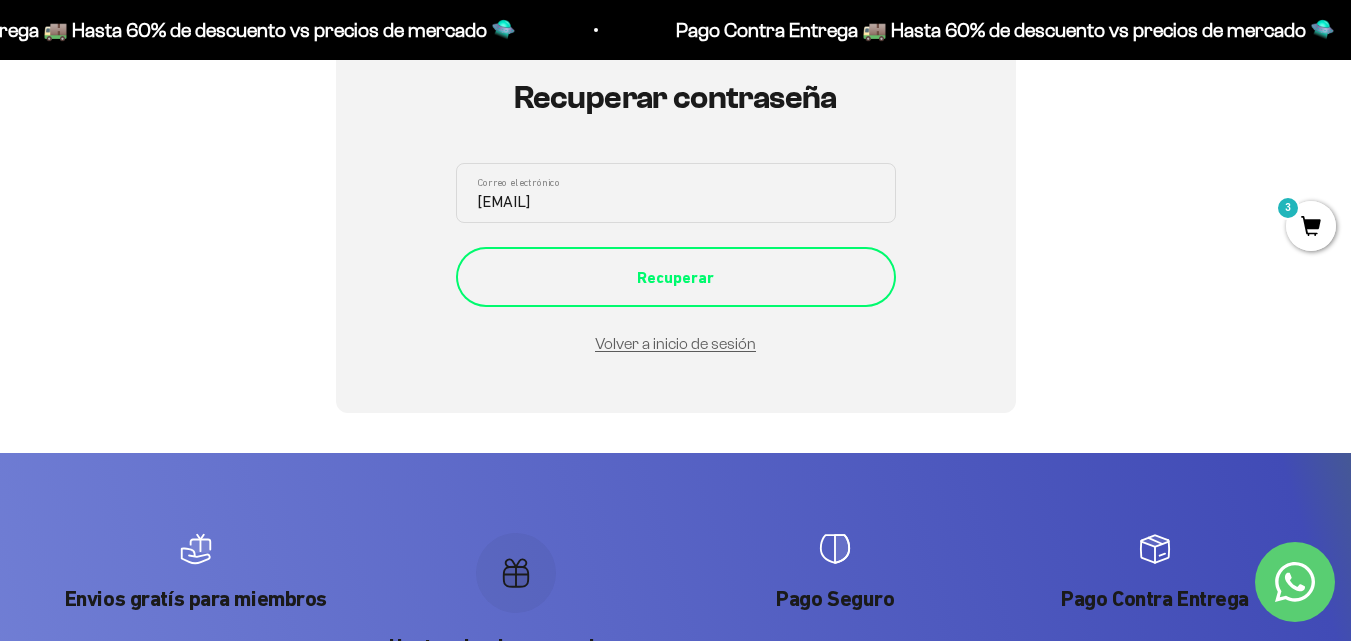 type on "monsalveangietatiana71@gmail.com" 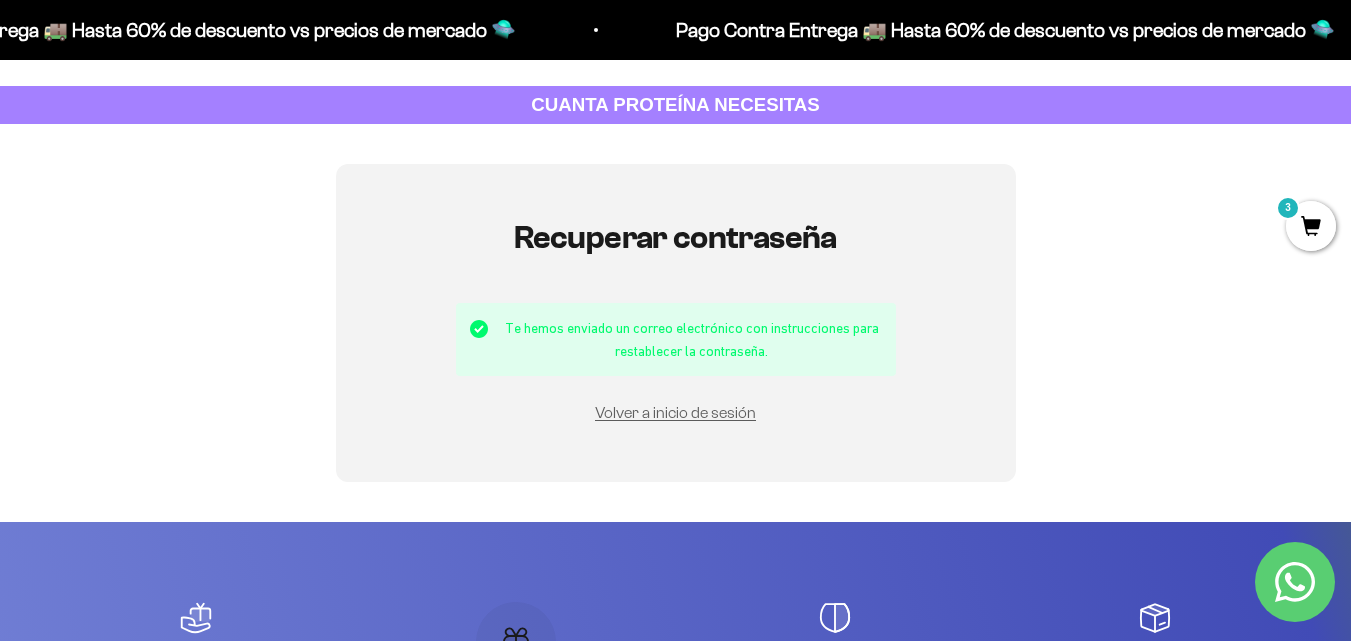 scroll, scrollTop: 86, scrollLeft: 0, axis: vertical 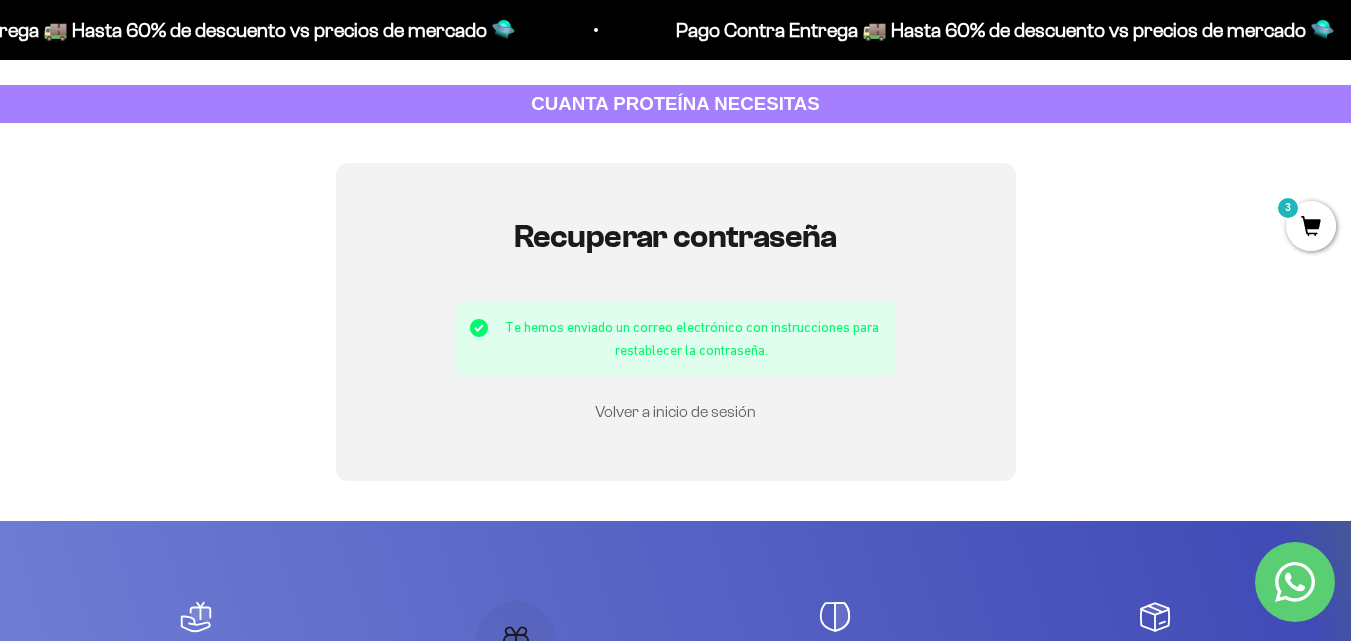 click on "Volver a inicio de sesión" at bounding box center (675, 411) 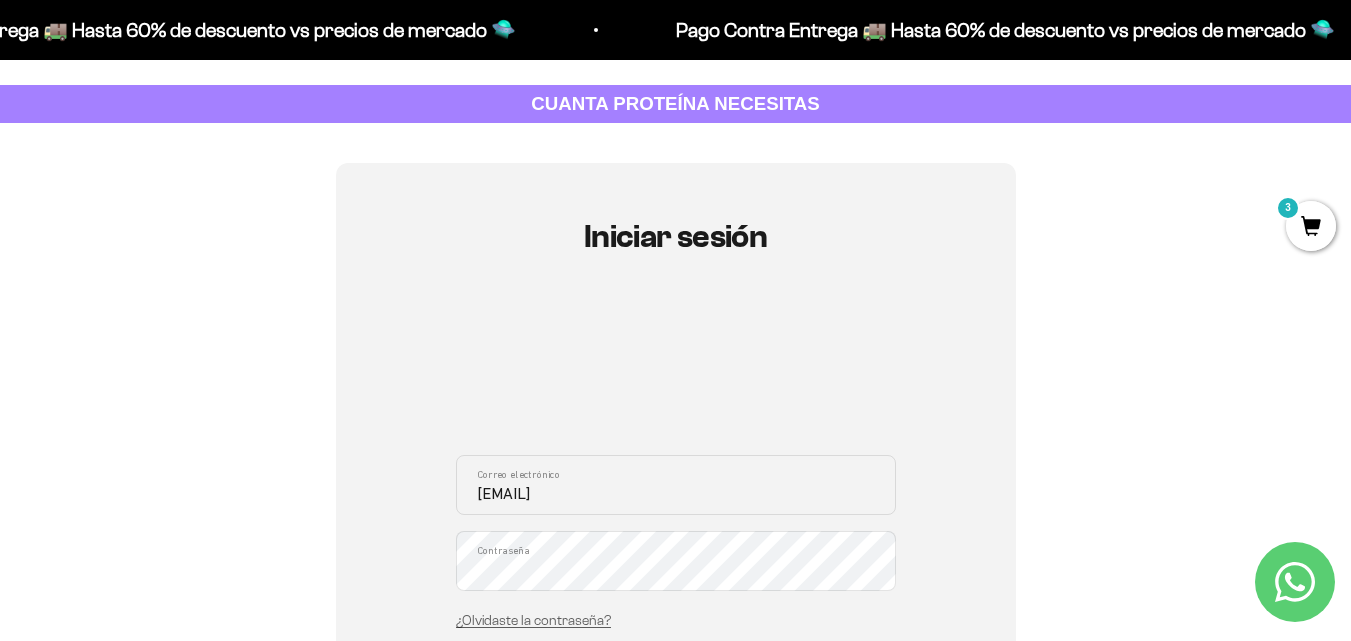 click on "[USERNAME]@[DOMAIN]" at bounding box center (676, 485) 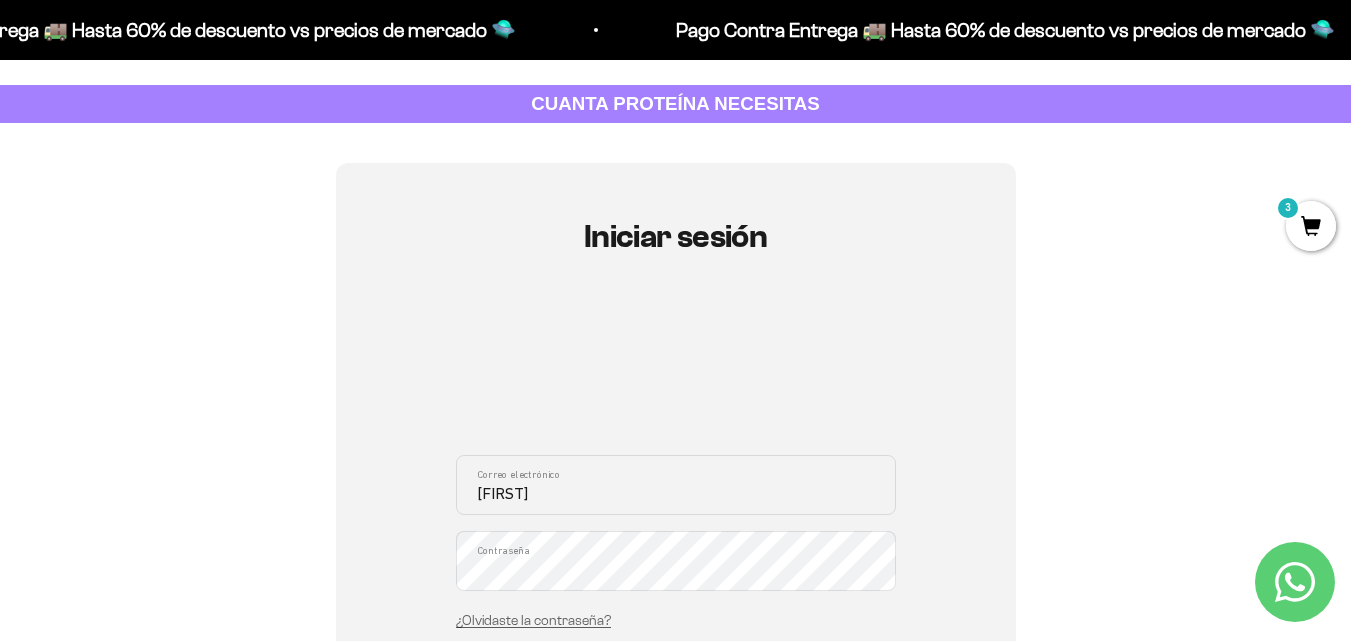 type on "a" 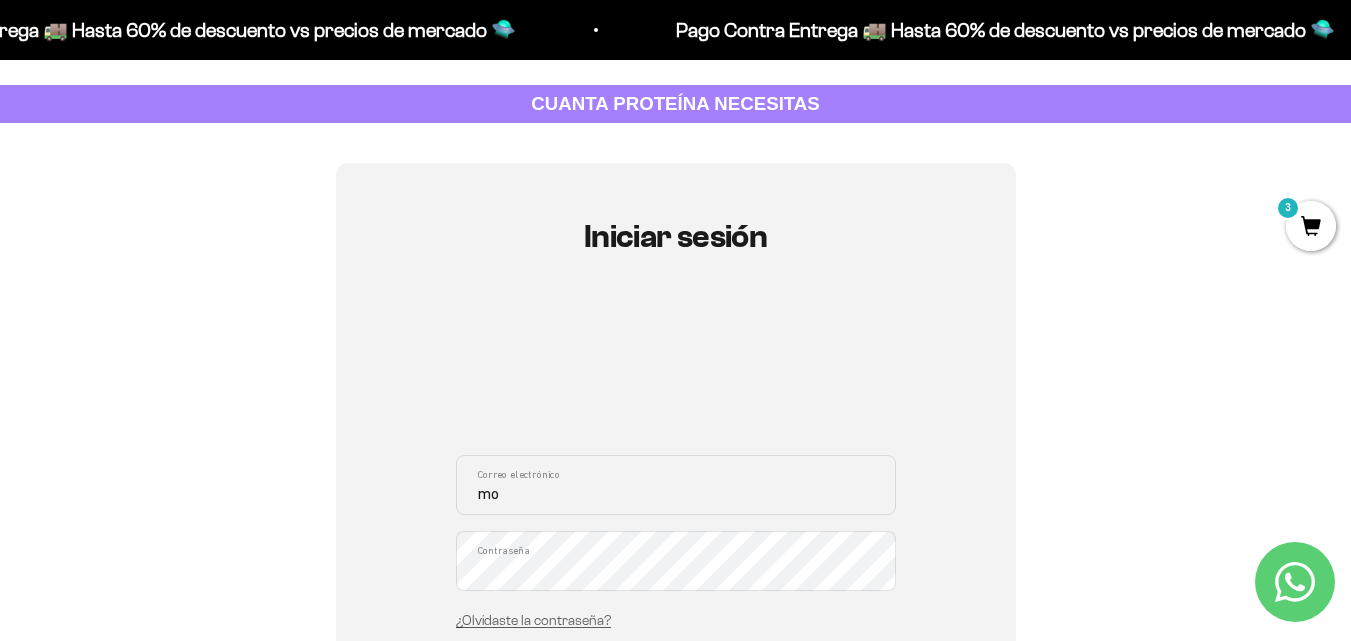 type on "m" 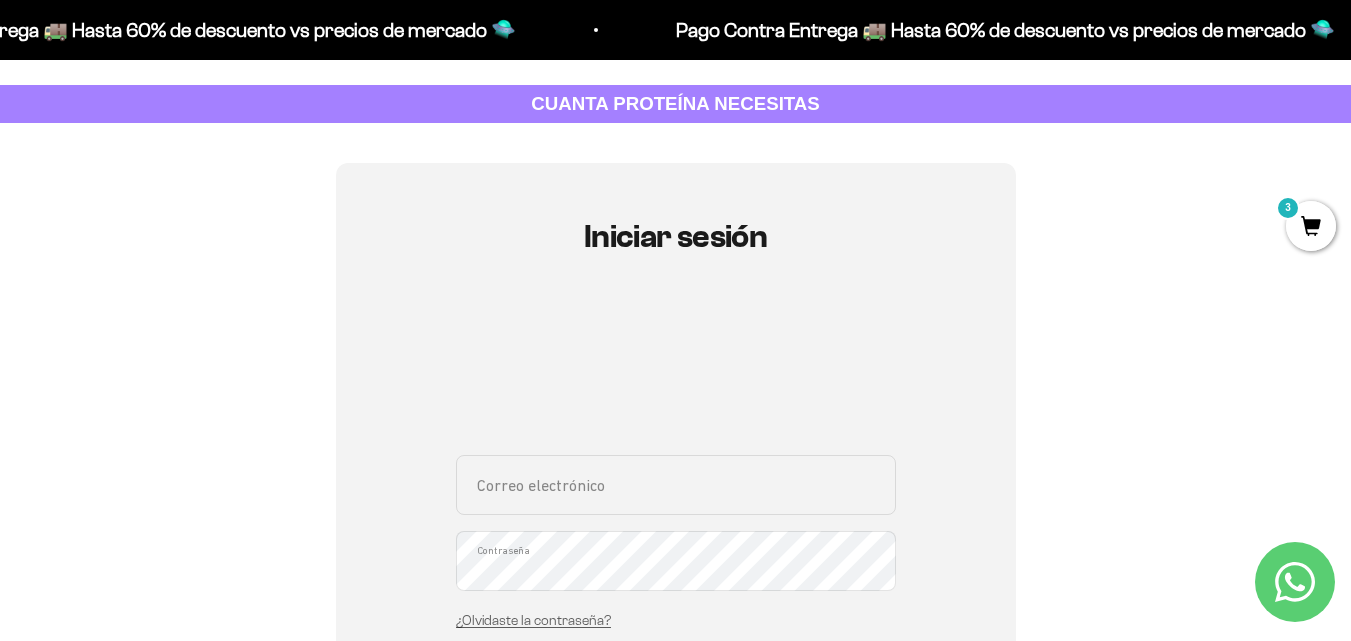 type 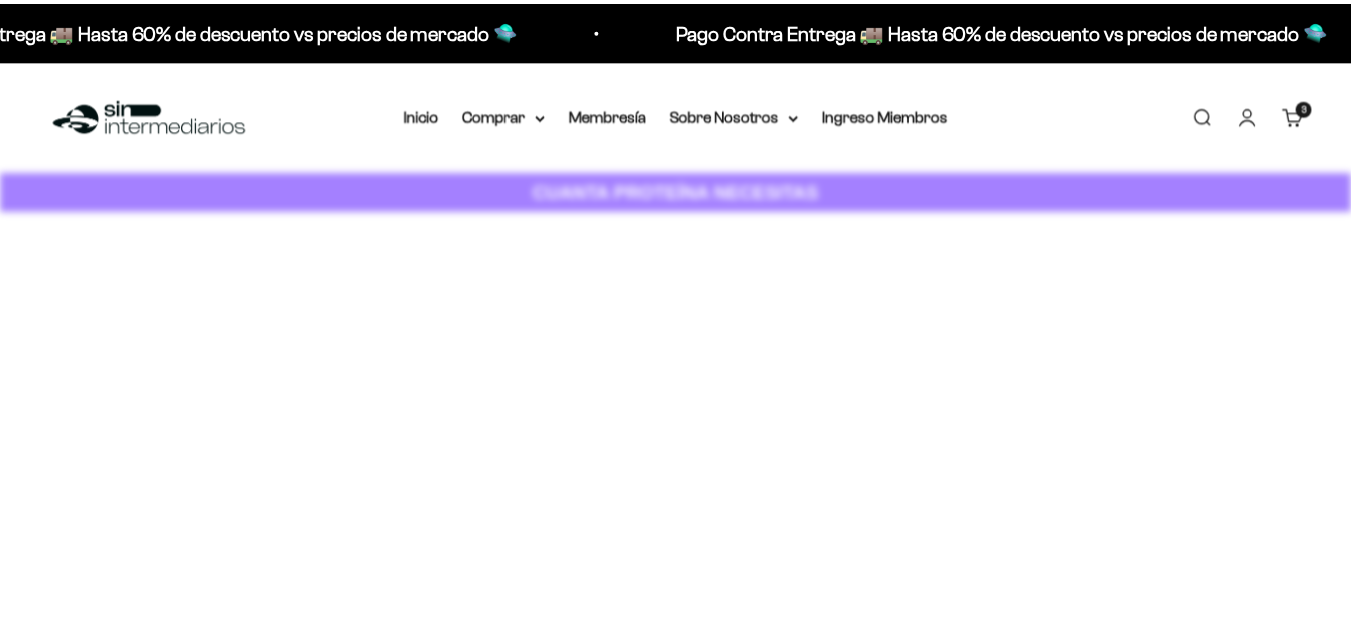 scroll, scrollTop: 0, scrollLeft: 0, axis: both 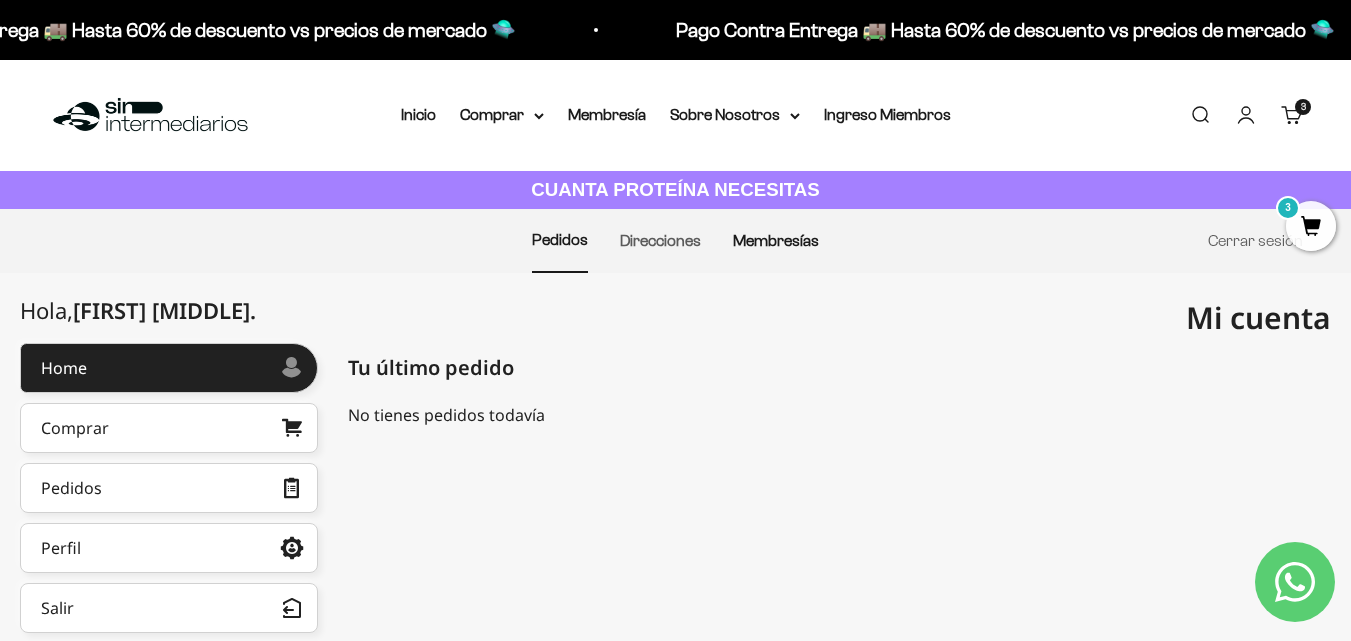 click on "Membresías" at bounding box center (776, 240) 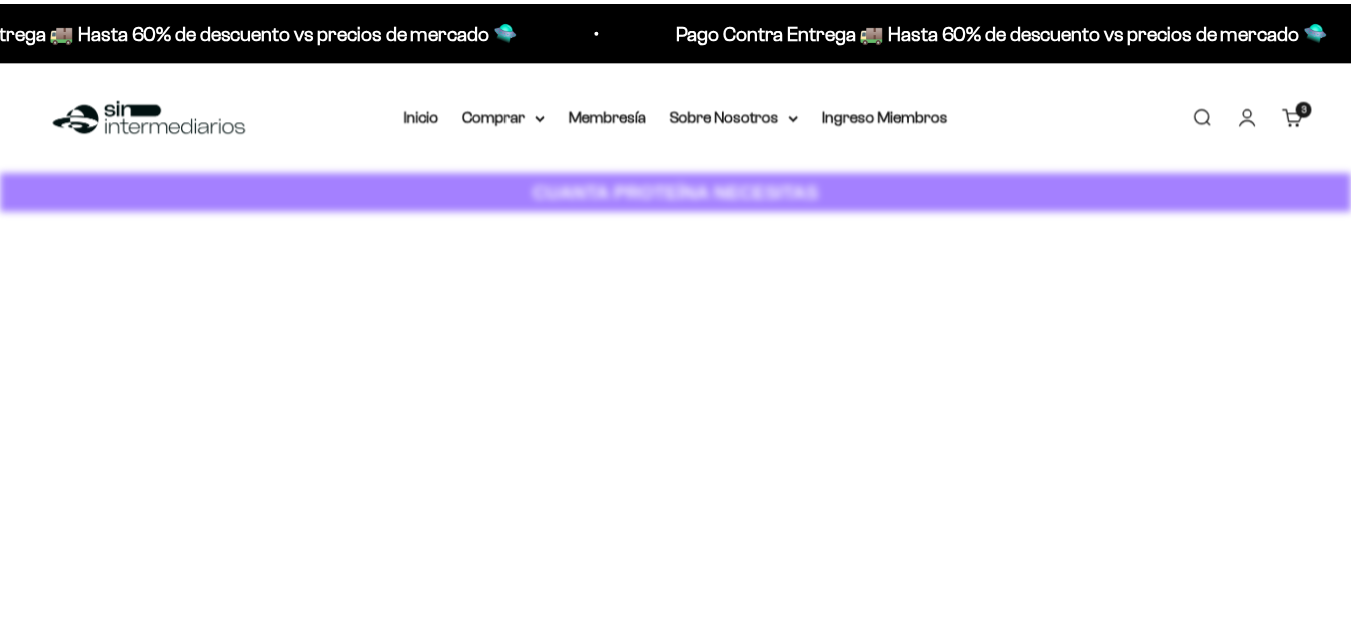 scroll, scrollTop: 0, scrollLeft: 0, axis: both 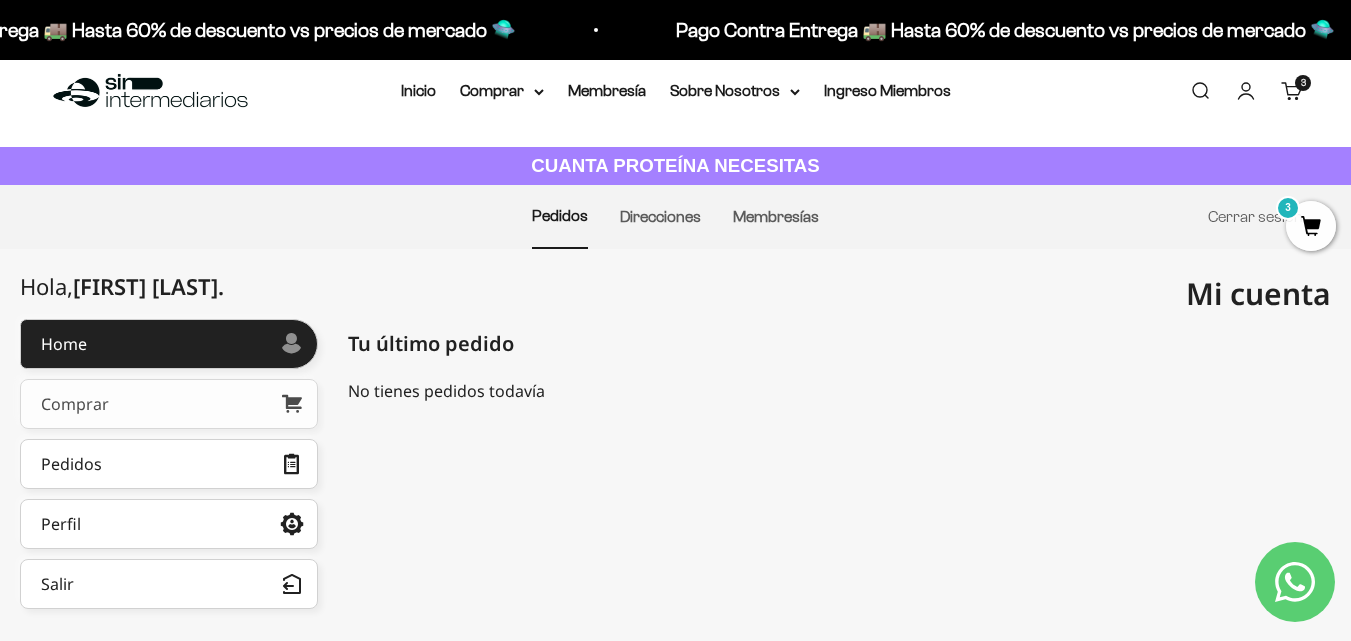 click on "Comprar" at bounding box center [169, 404] 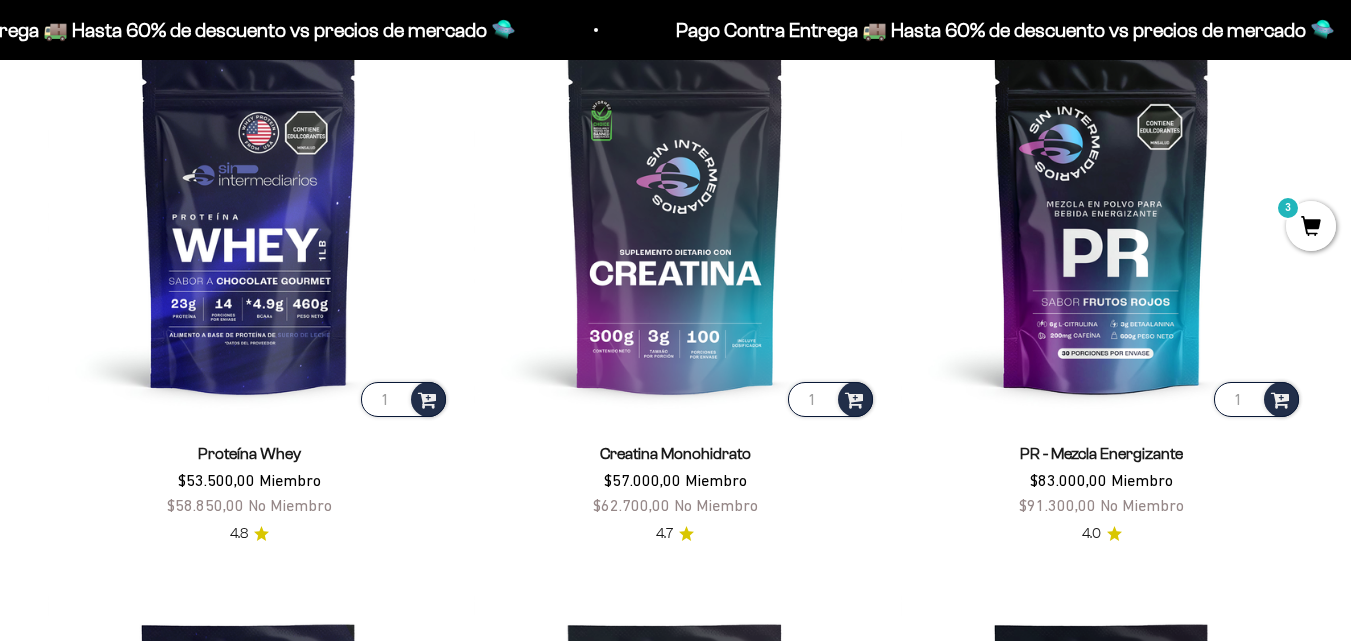 scroll, scrollTop: 789, scrollLeft: 0, axis: vertical 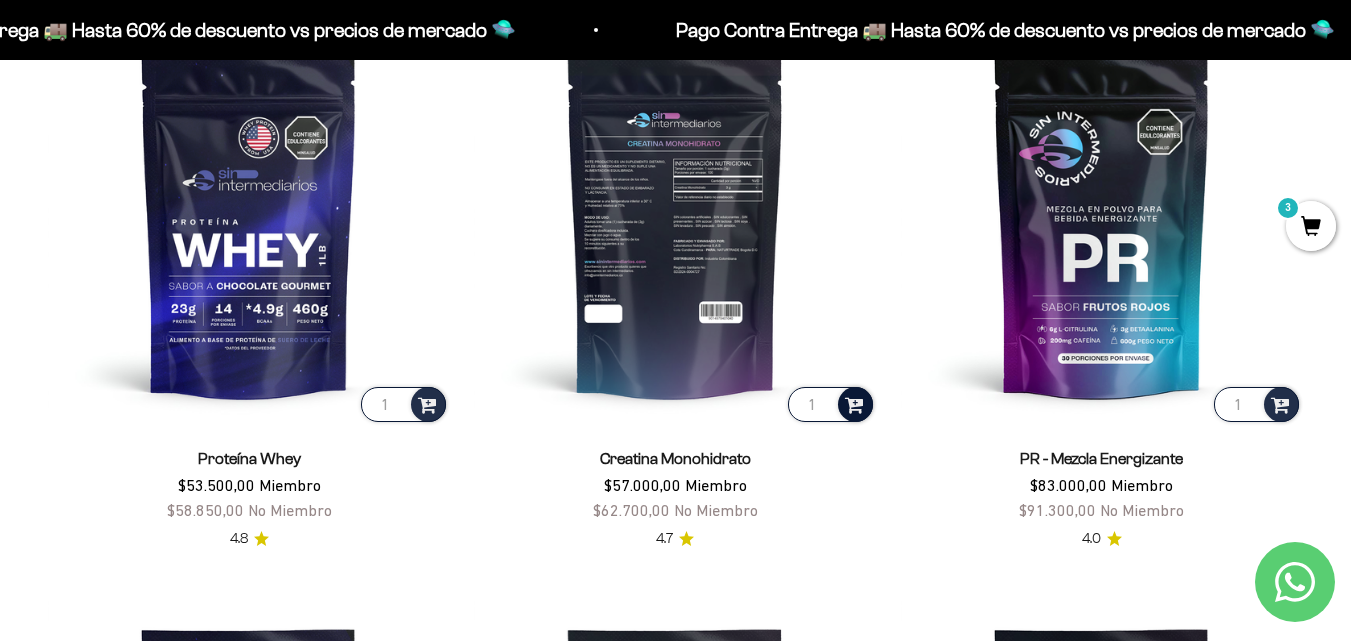 click at bounding box center (854, 403) 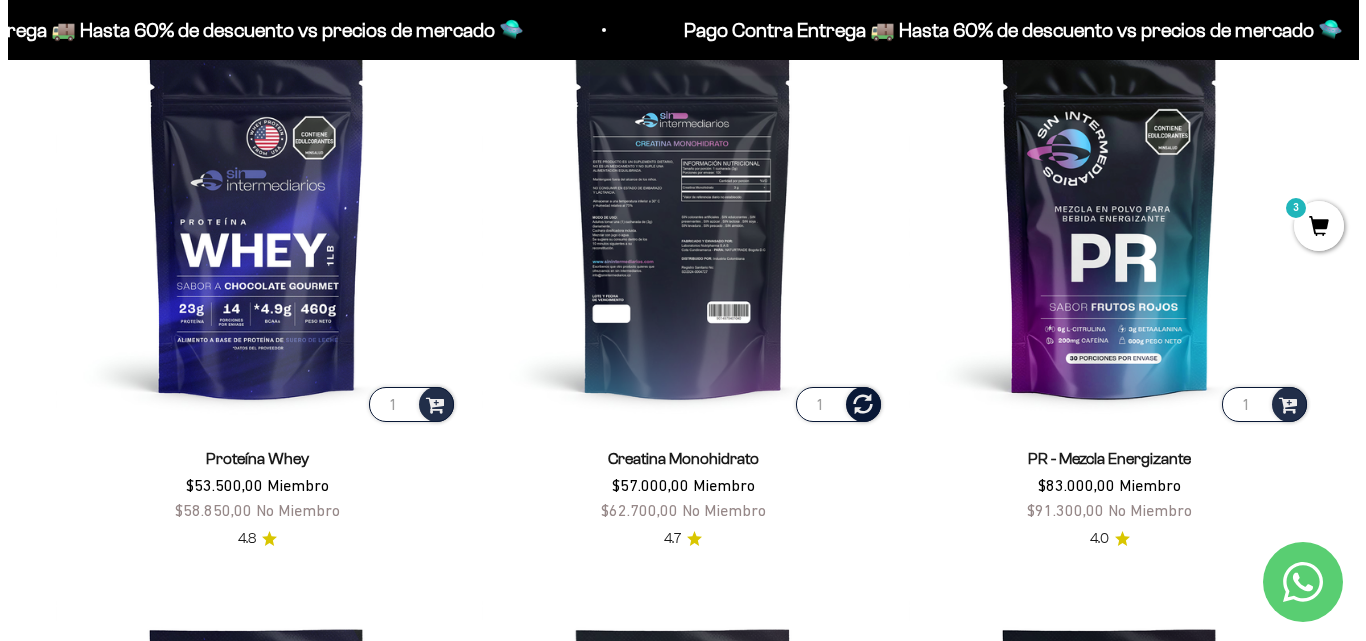scroll, scrollTop: 794, scrollLeft: 0, axis: vertical 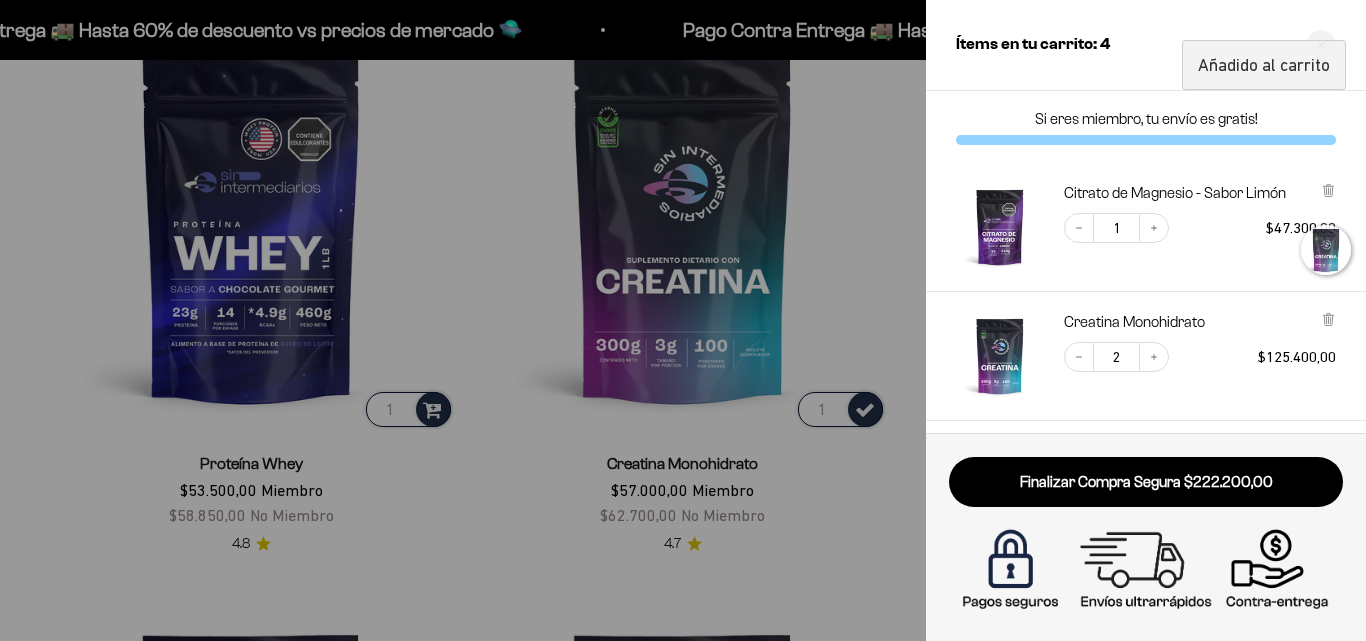 click at bounding box center (683, 320) 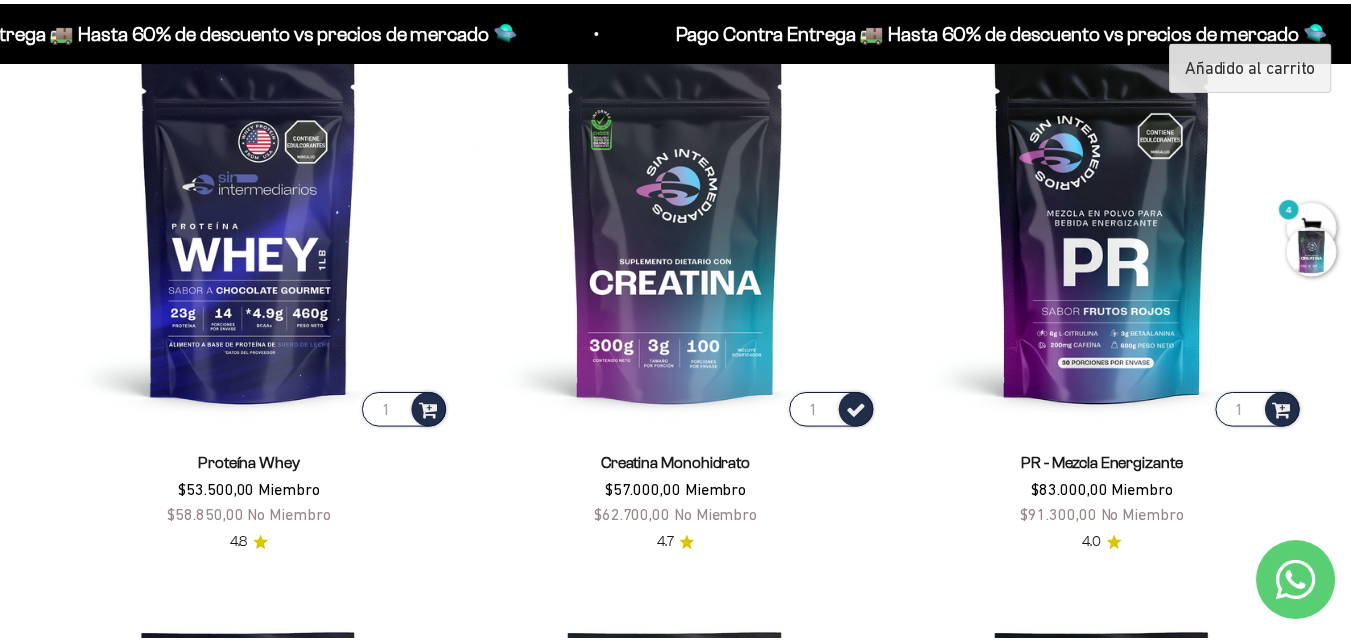 scroll, scrollTop: 789, scrollLeft: 0, axis: vertical 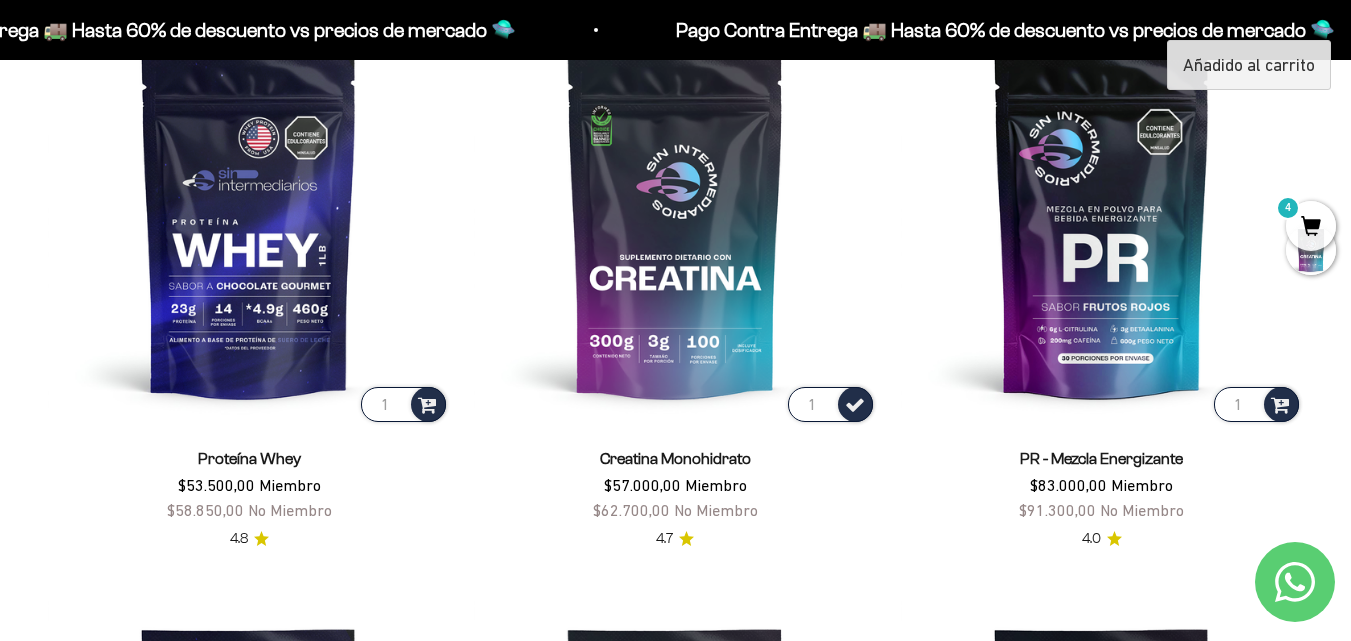 click on "4" at bounding box center [1311, 226] 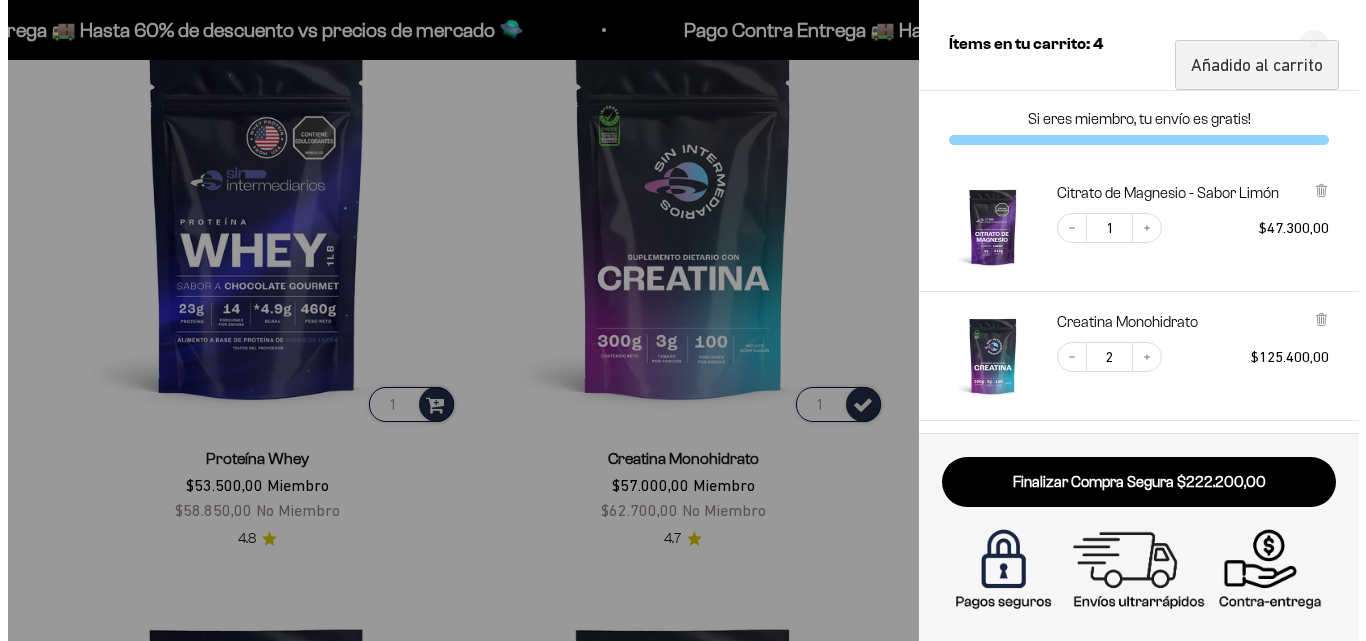 scroll, scrollTop: 794, scrollLeft: 0, axis: vertical 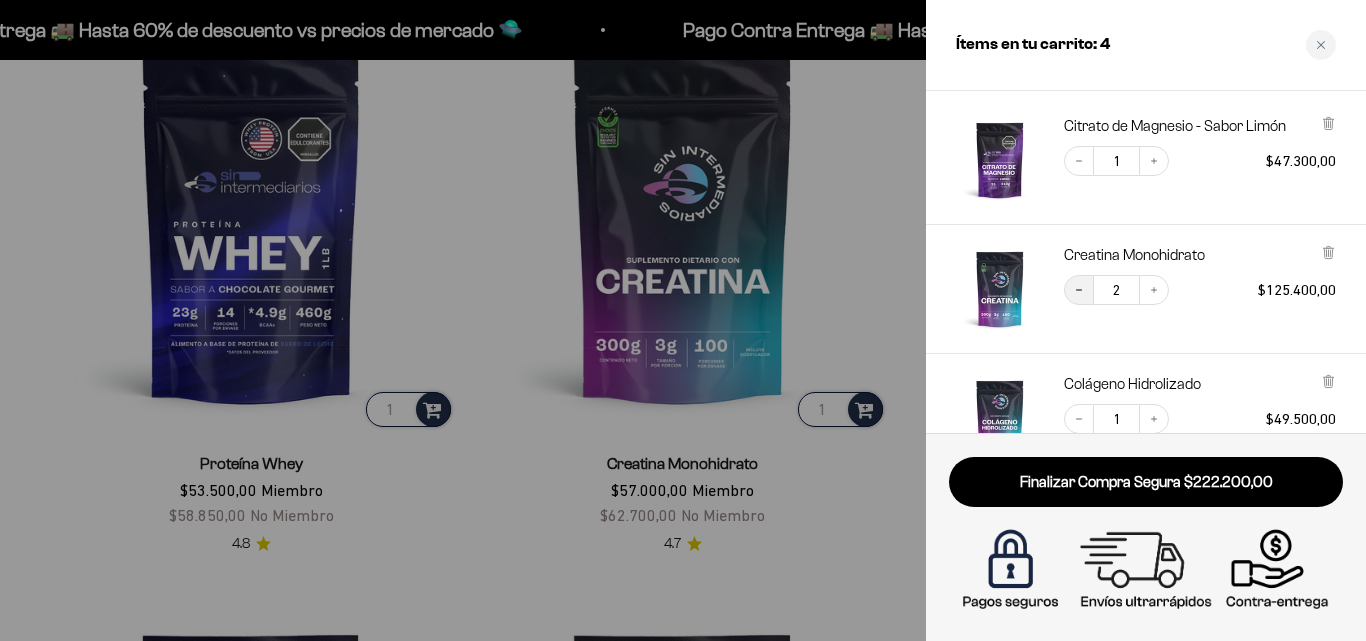 click 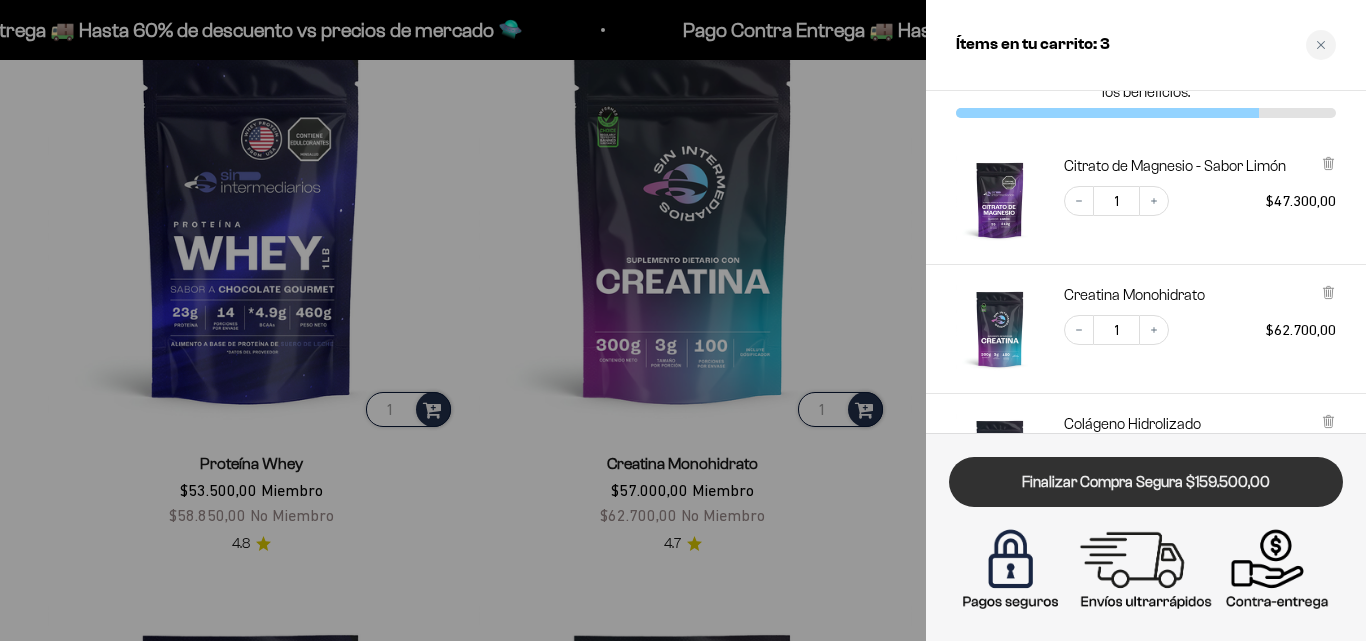 click on "Finalizar Compra Segura $159.500,00" at bounding box center [1146, 482] 